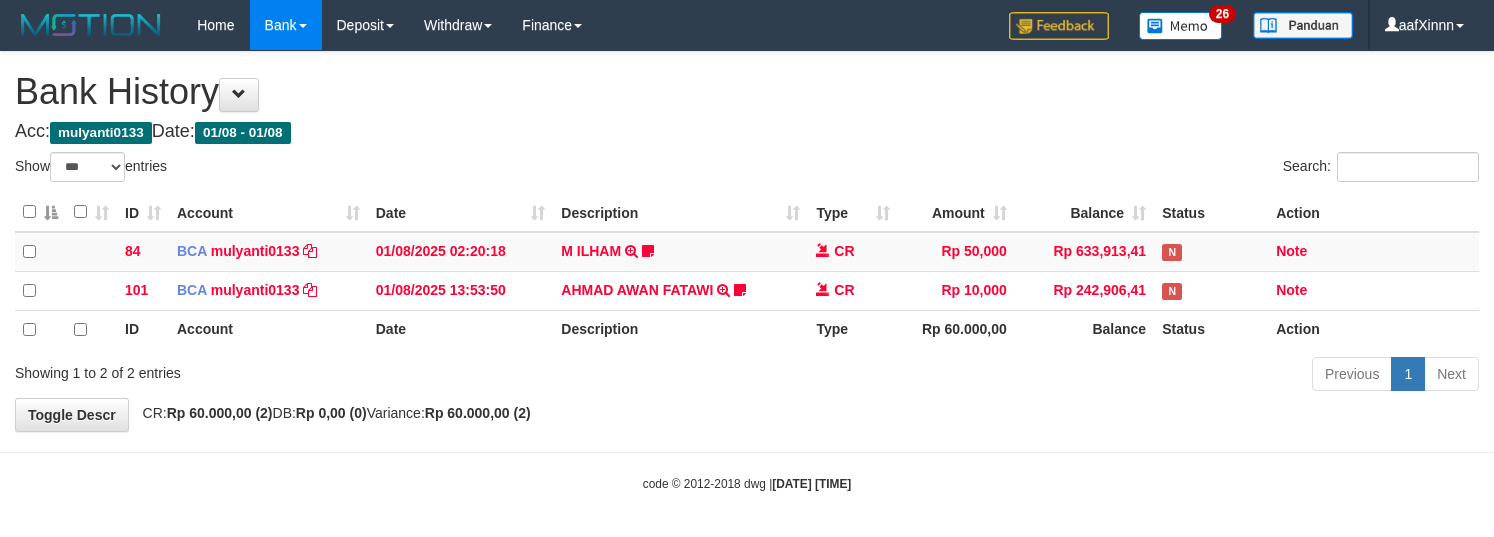 select on "***" 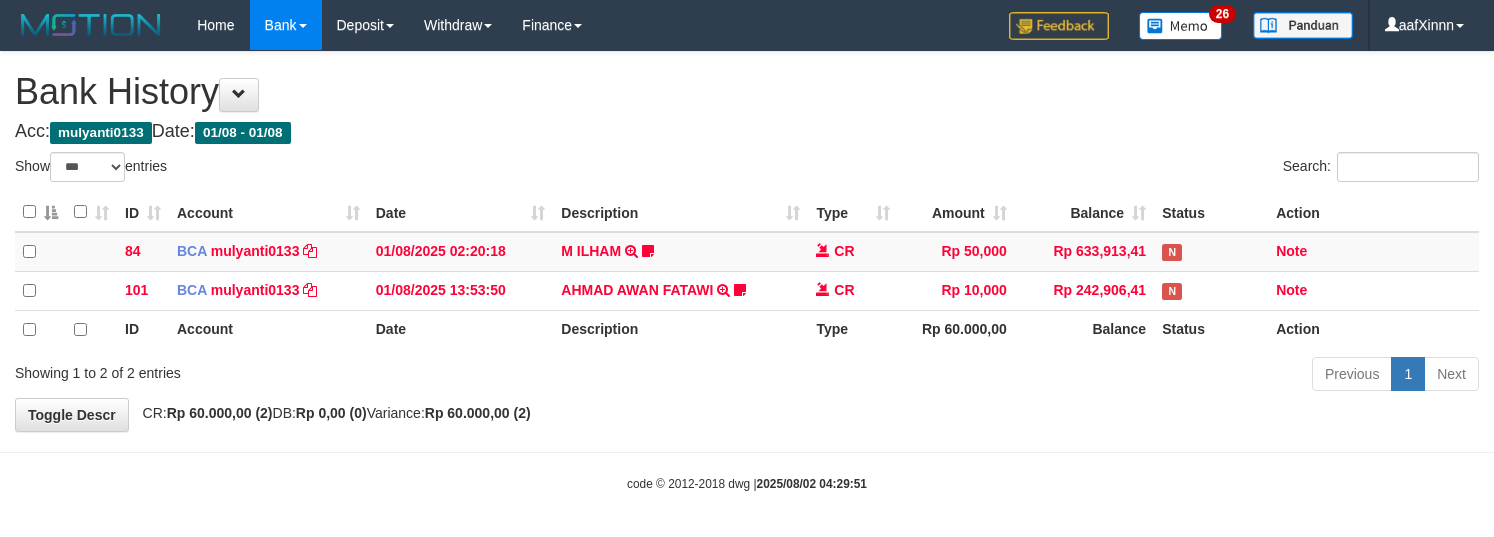 select on "***" 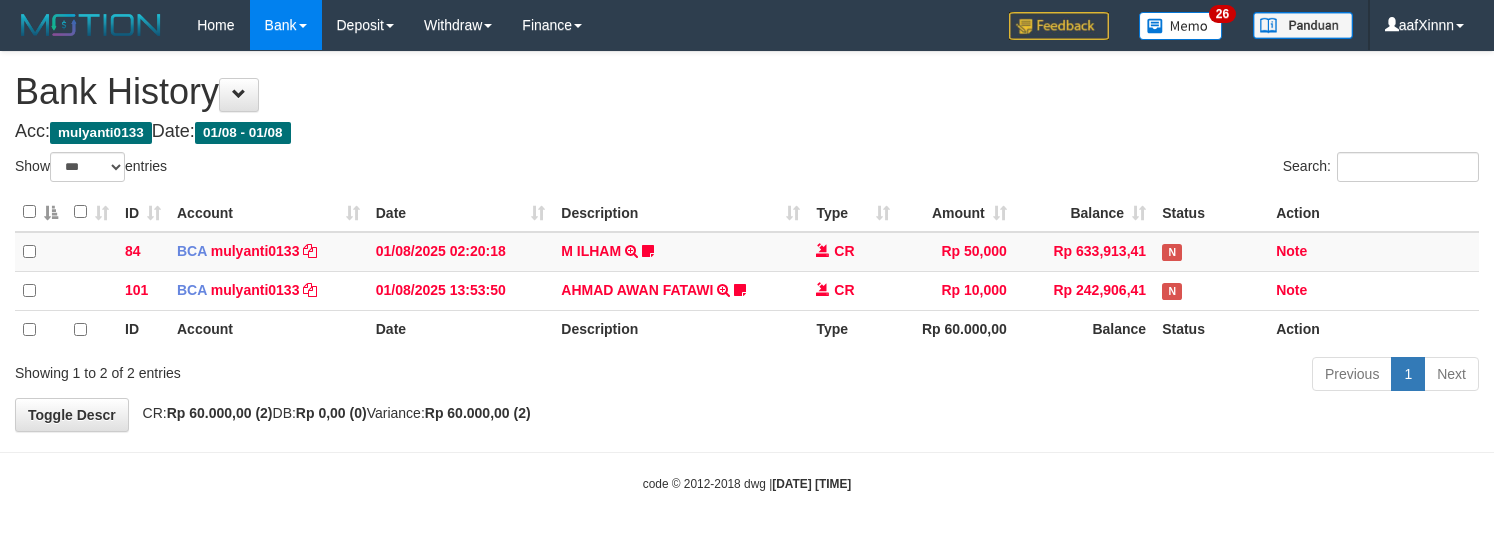 select on "***" 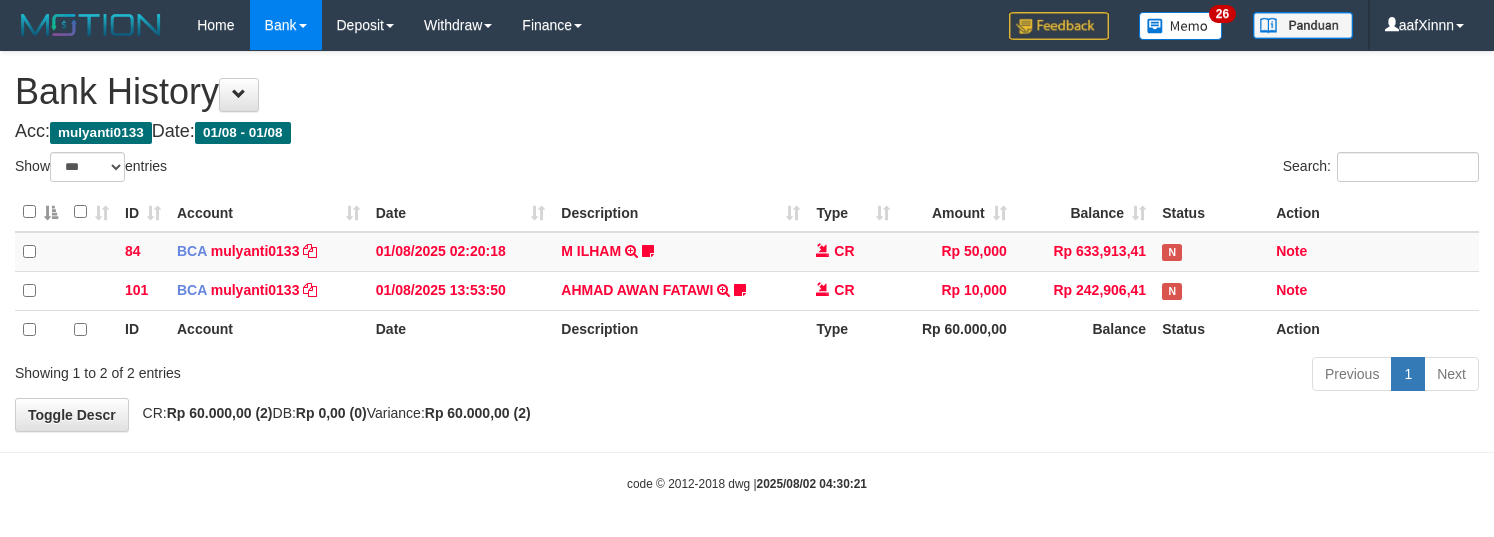select on "***" 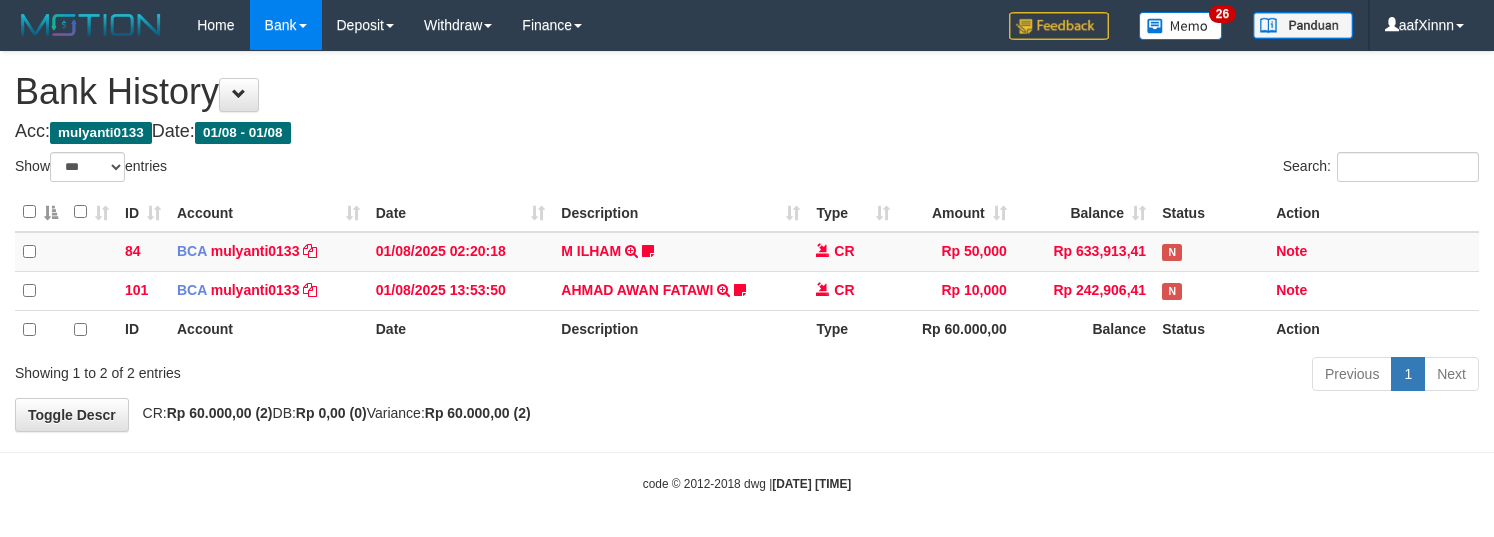 select on "***" 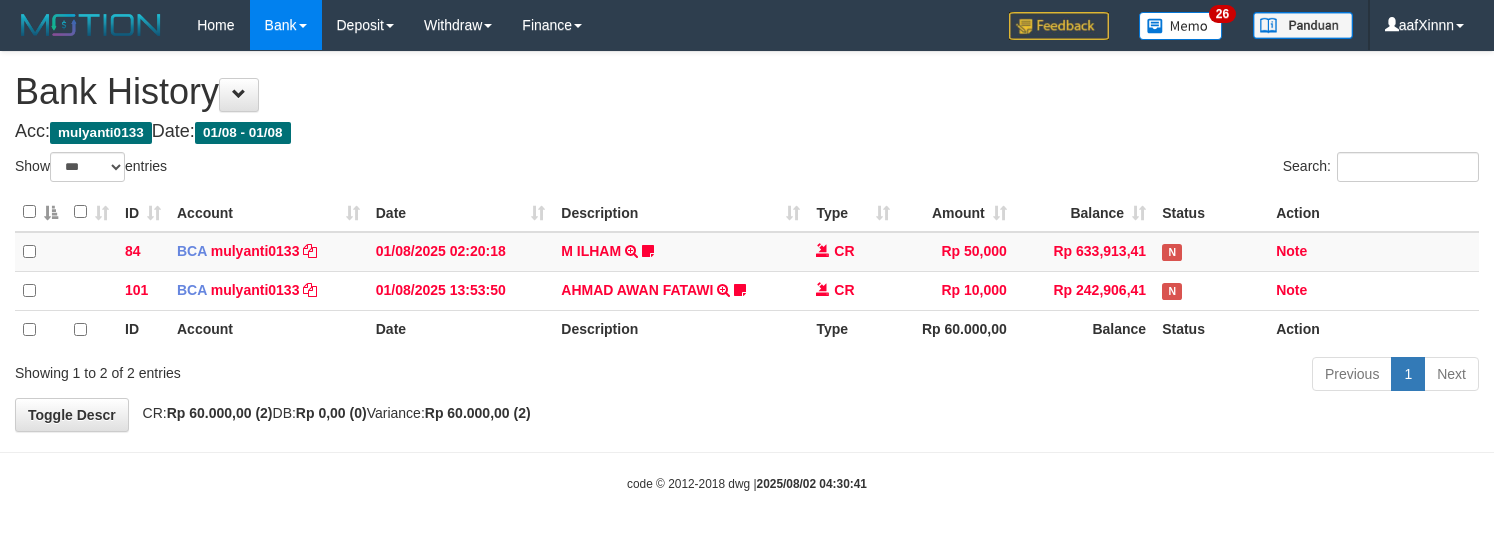 select on "***" 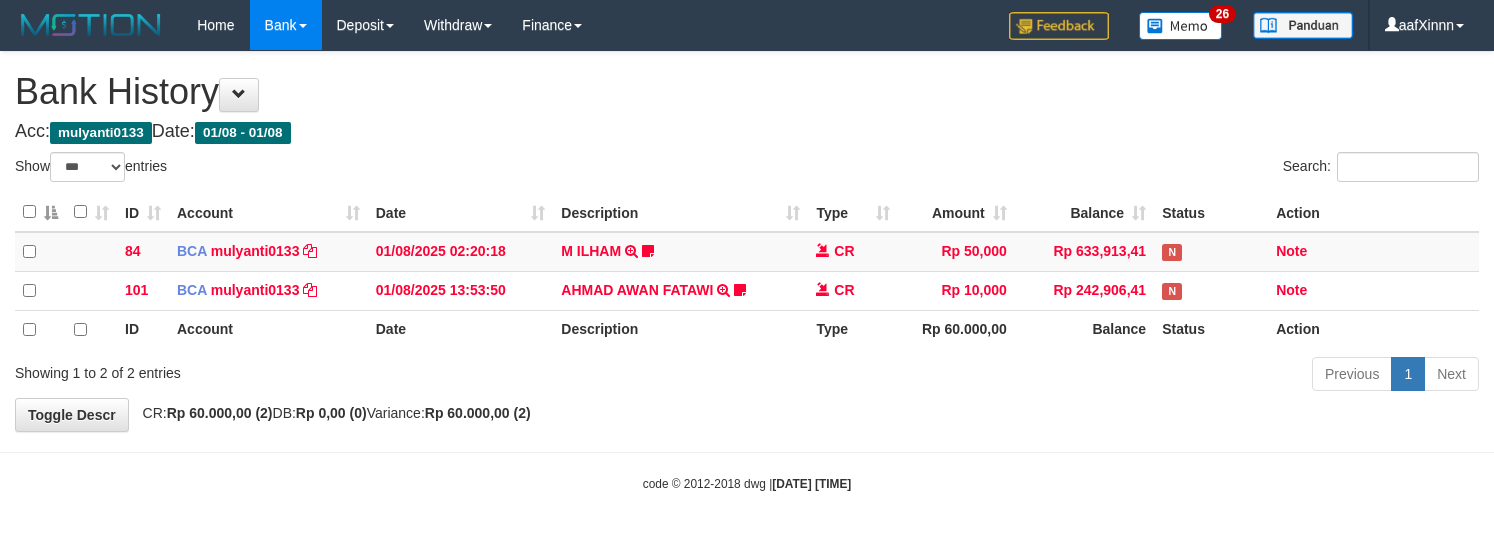 select on "***" 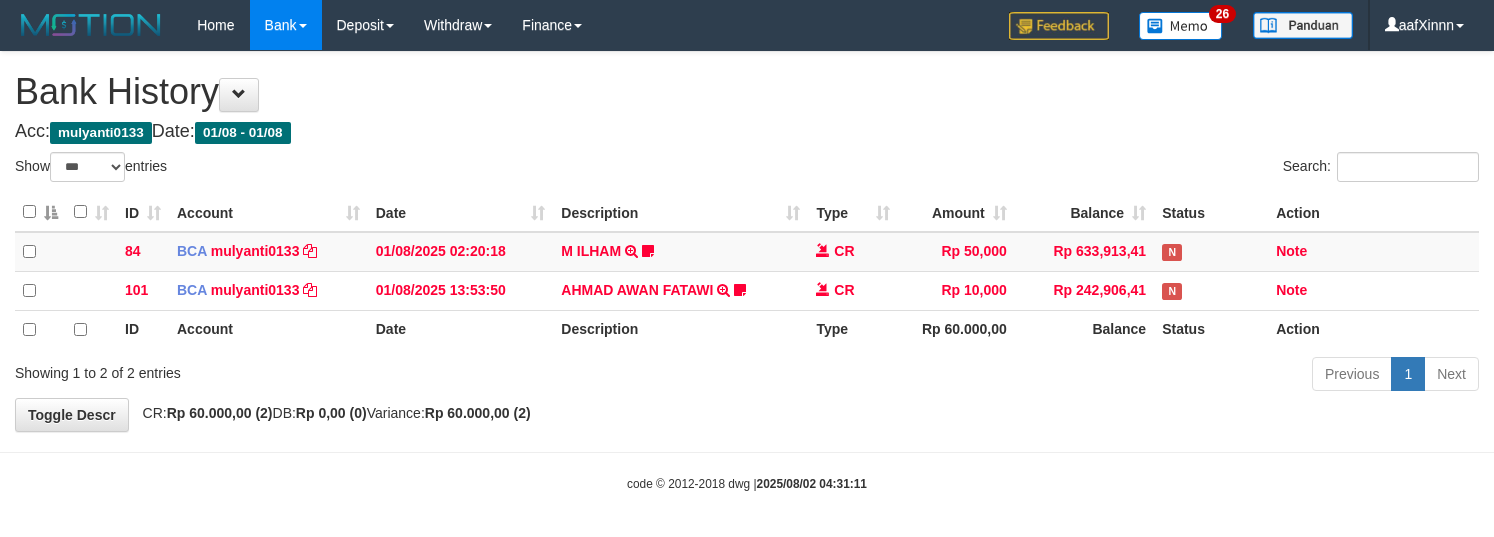 select on "***" 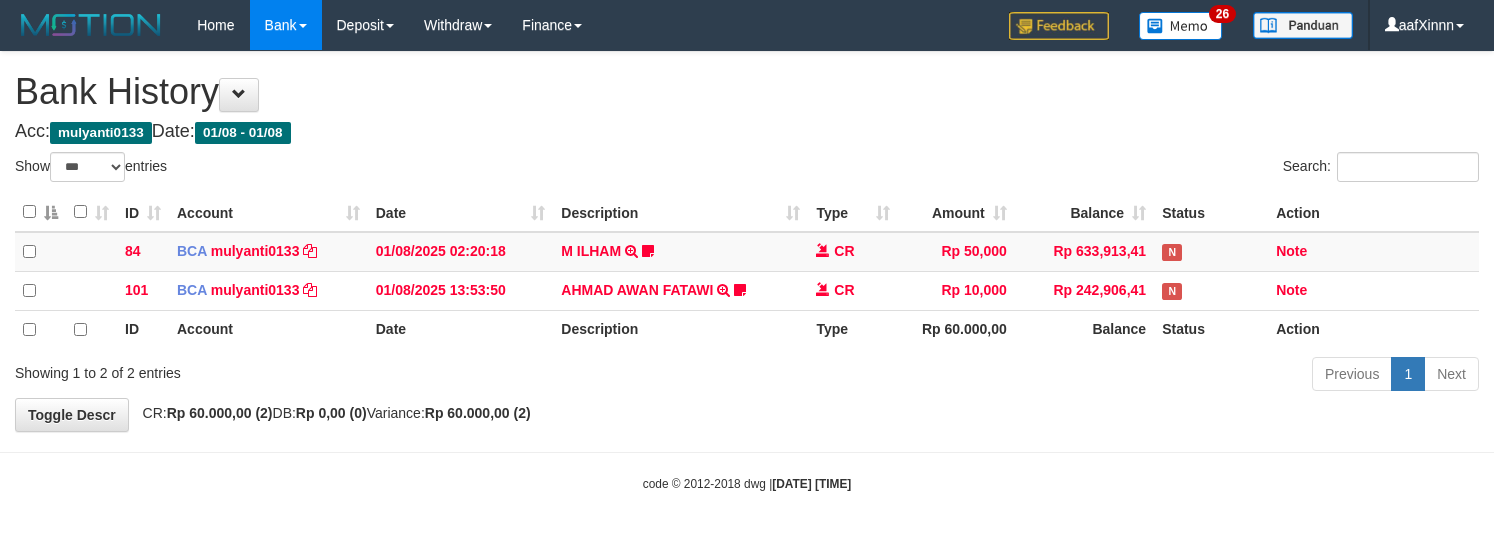 select on "***" 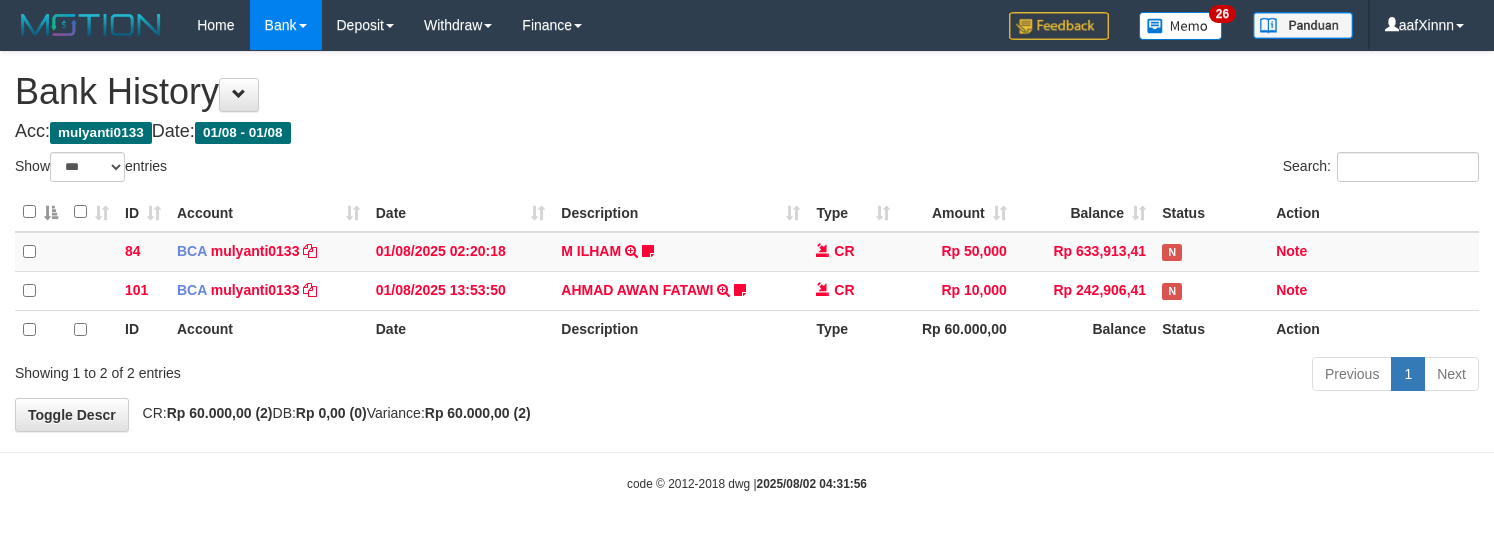 select on "***" 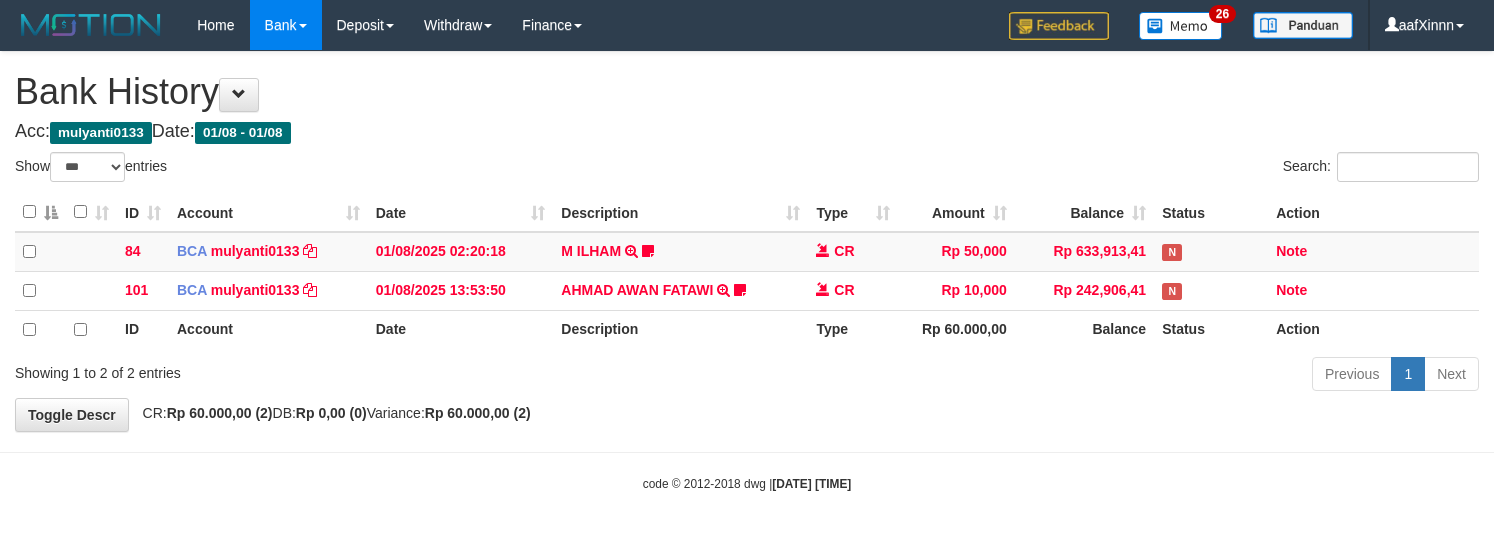 select on "***" 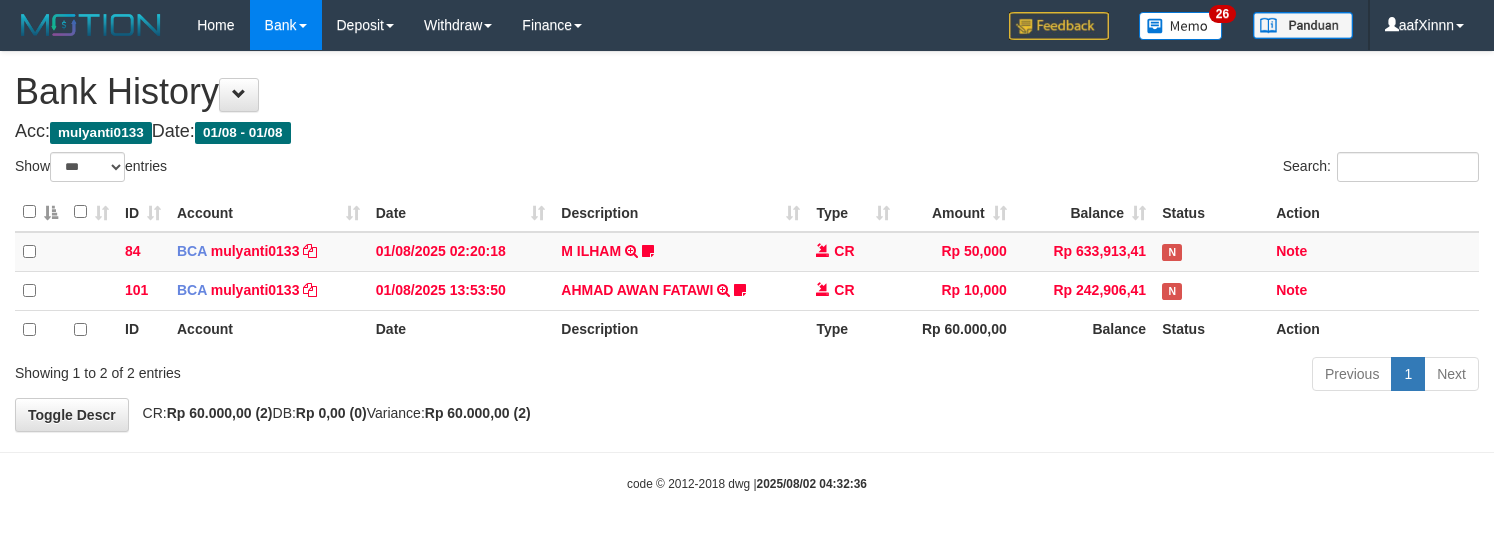 select on "***" 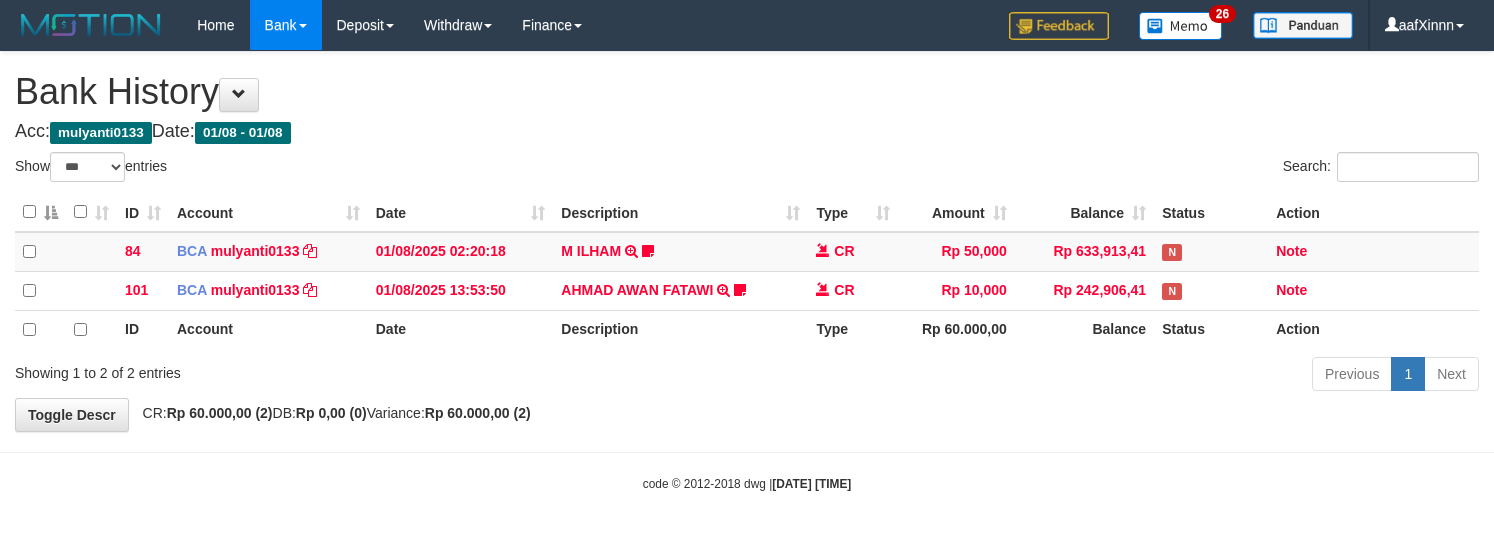 select on "***" 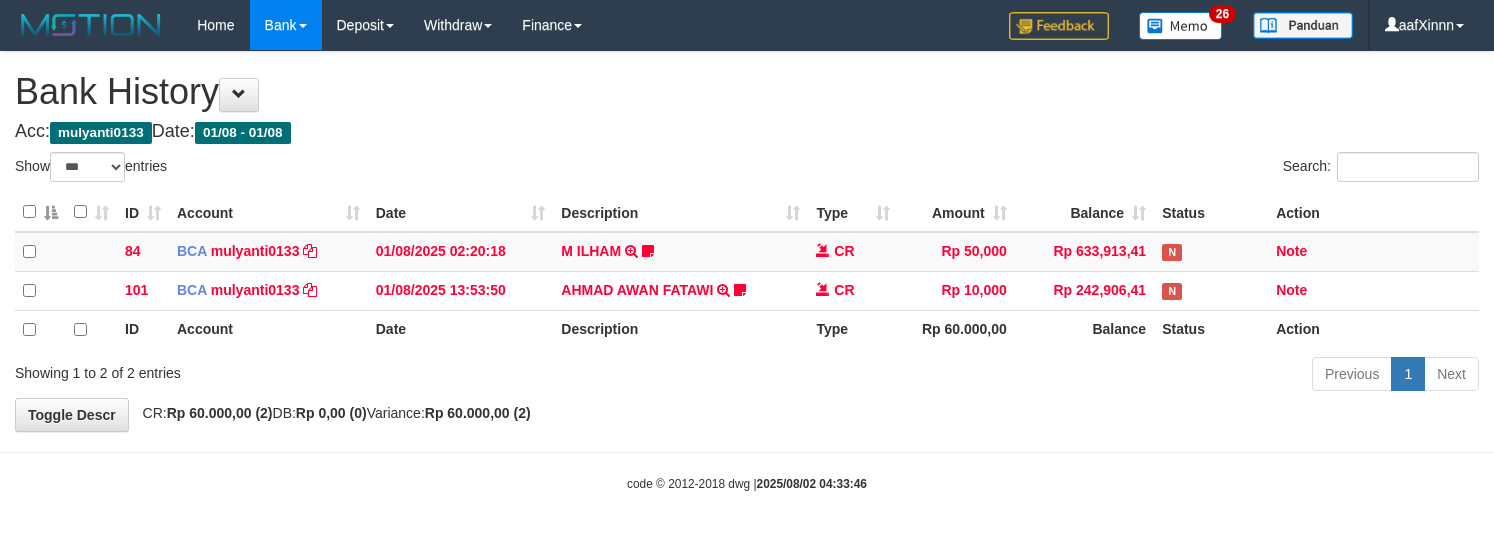 select on "***" 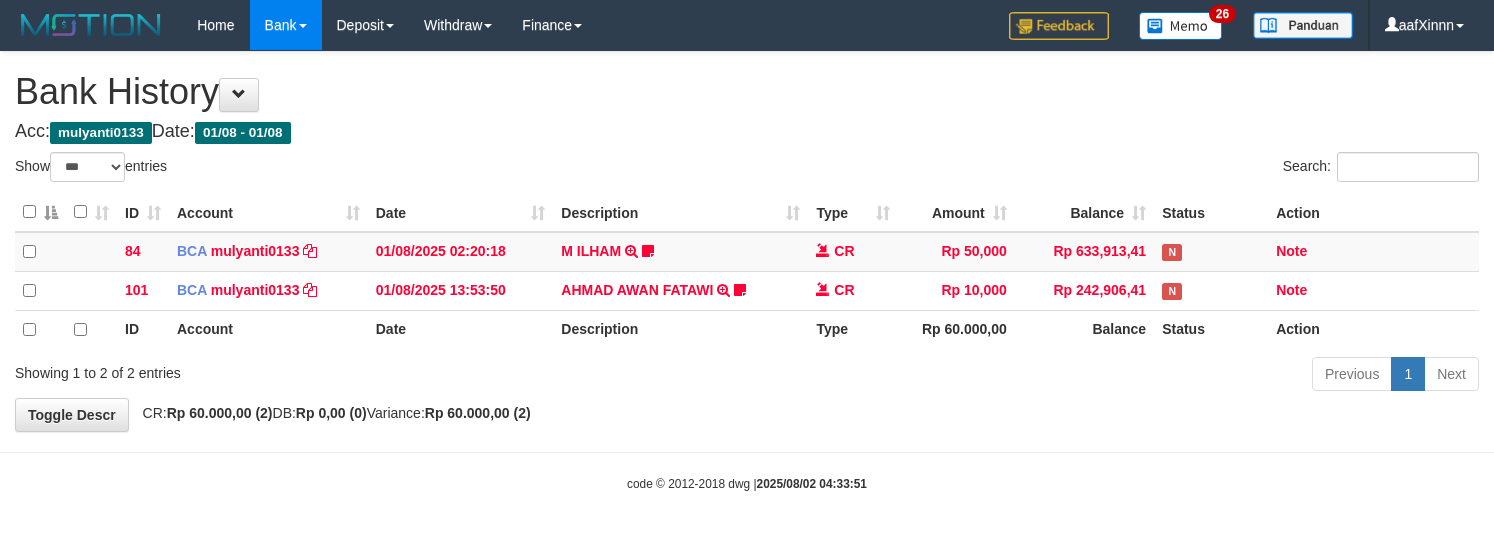 select on "***" 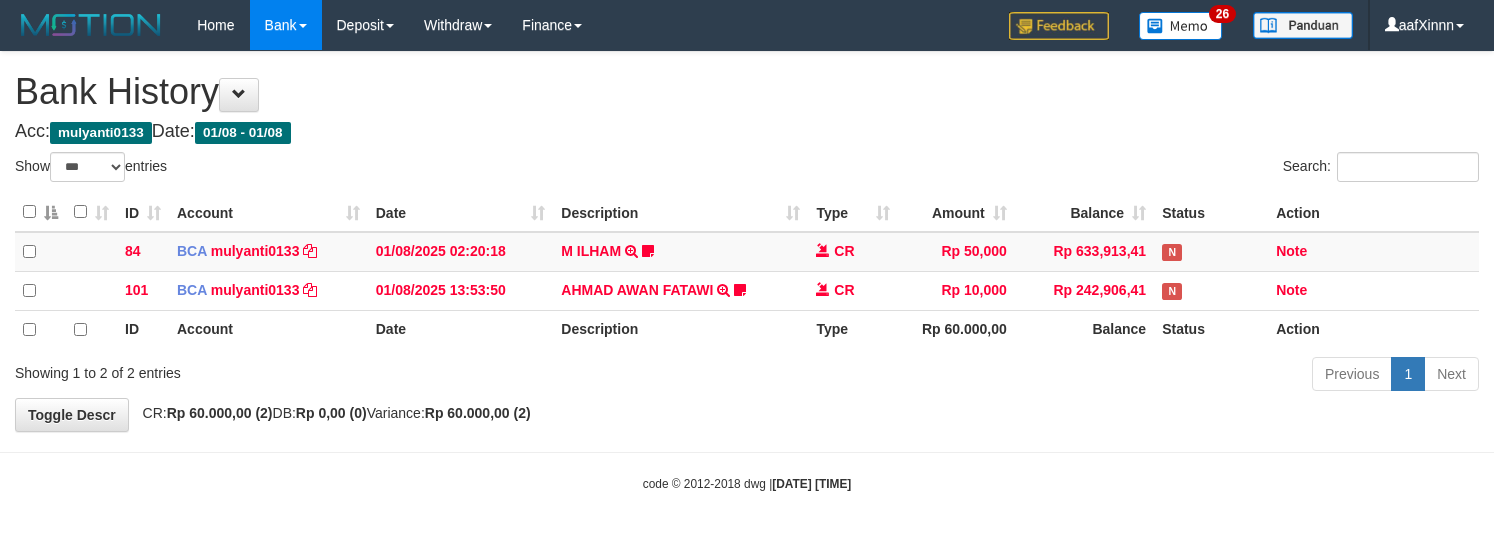 select on "***" 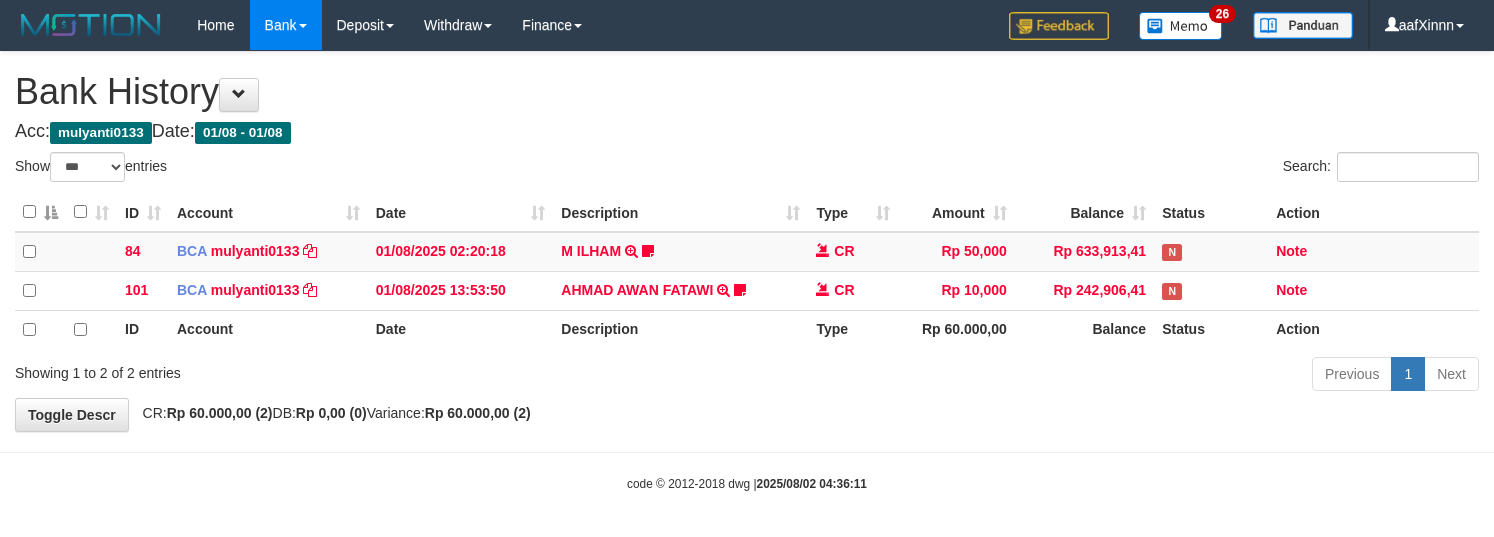 select on "***" 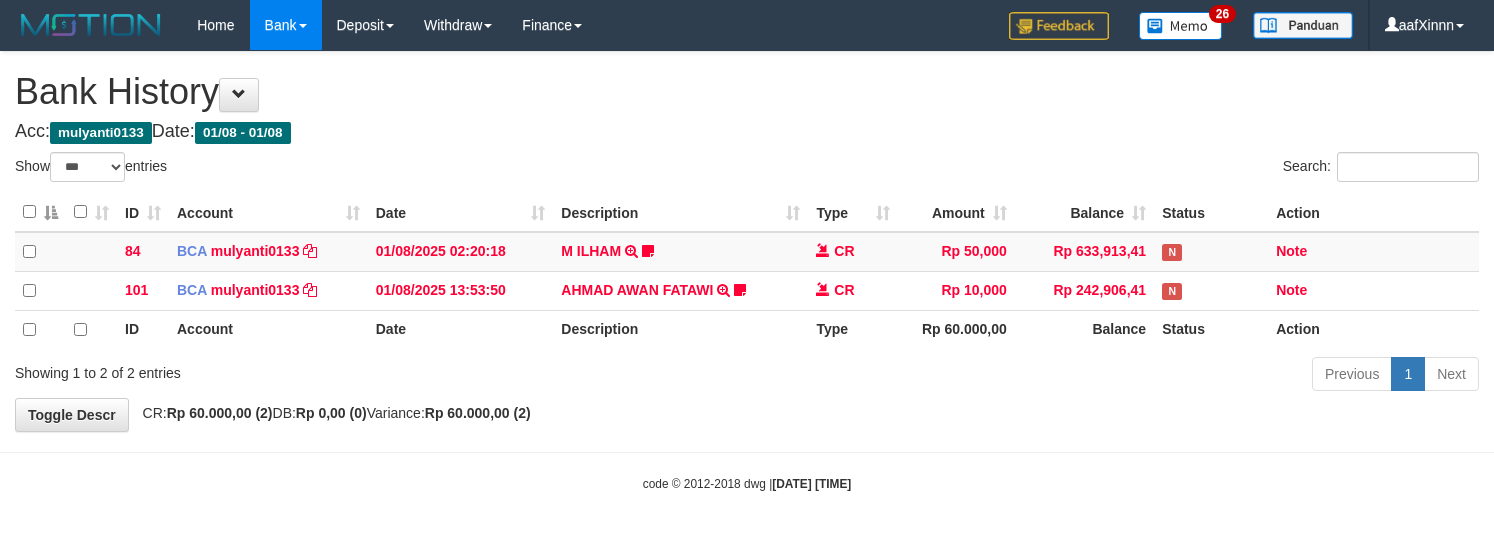 select on "***" 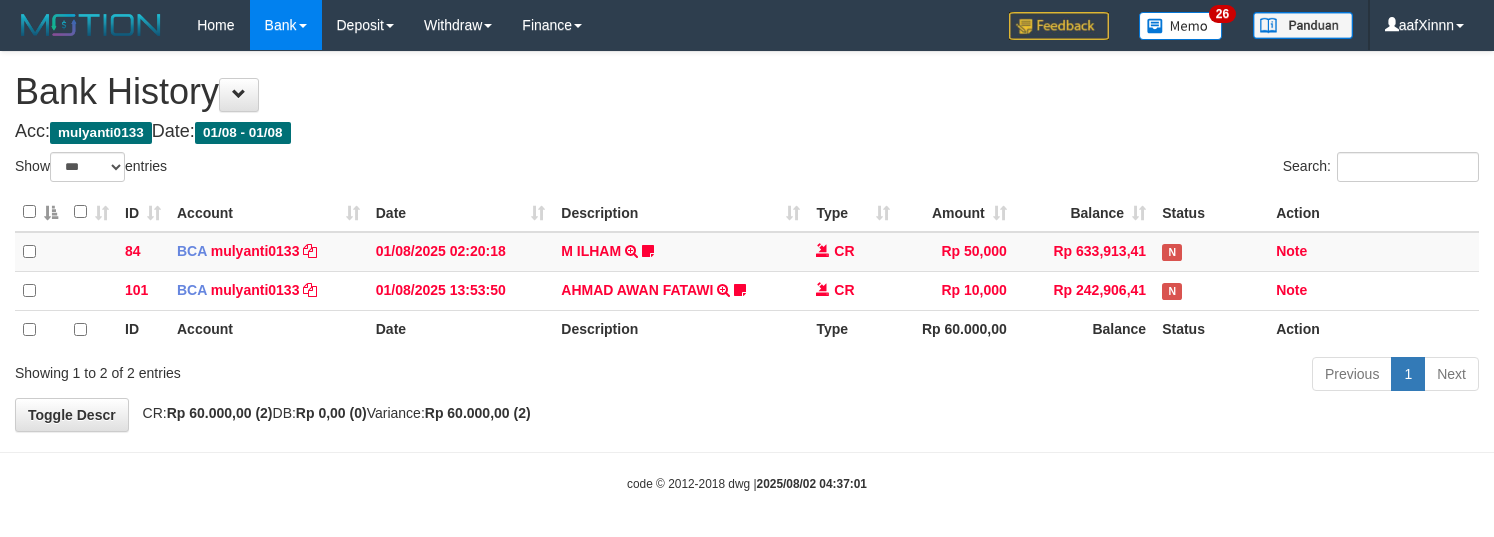 select on "***" 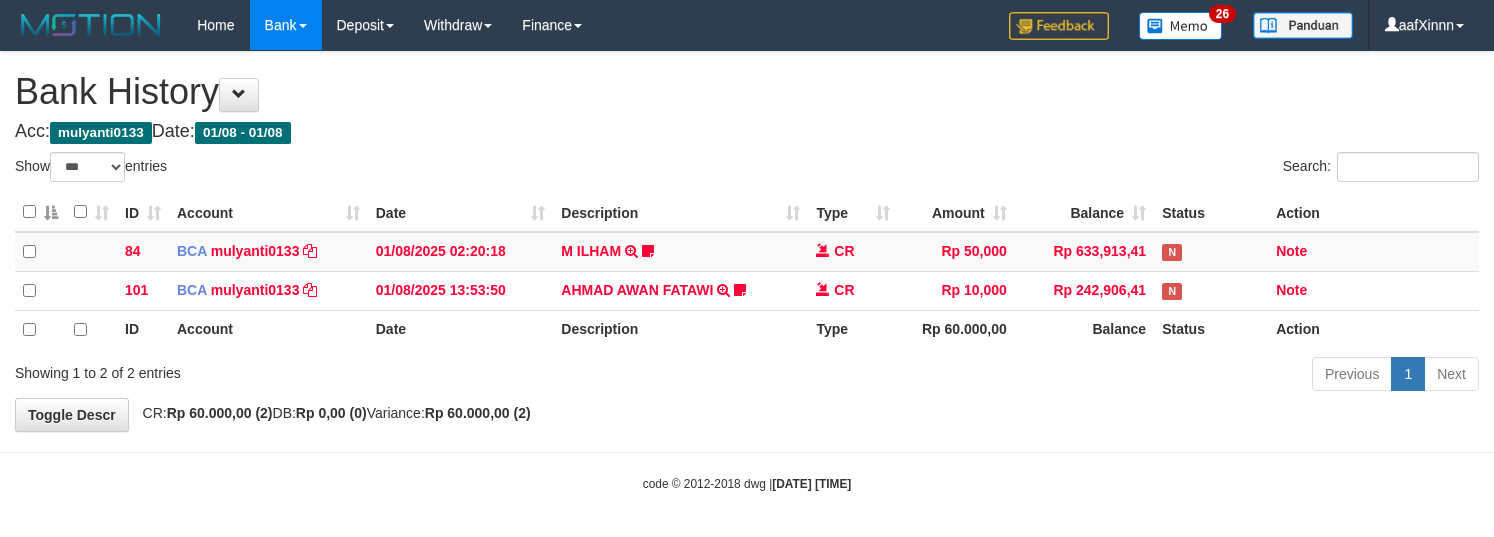 select on "***" 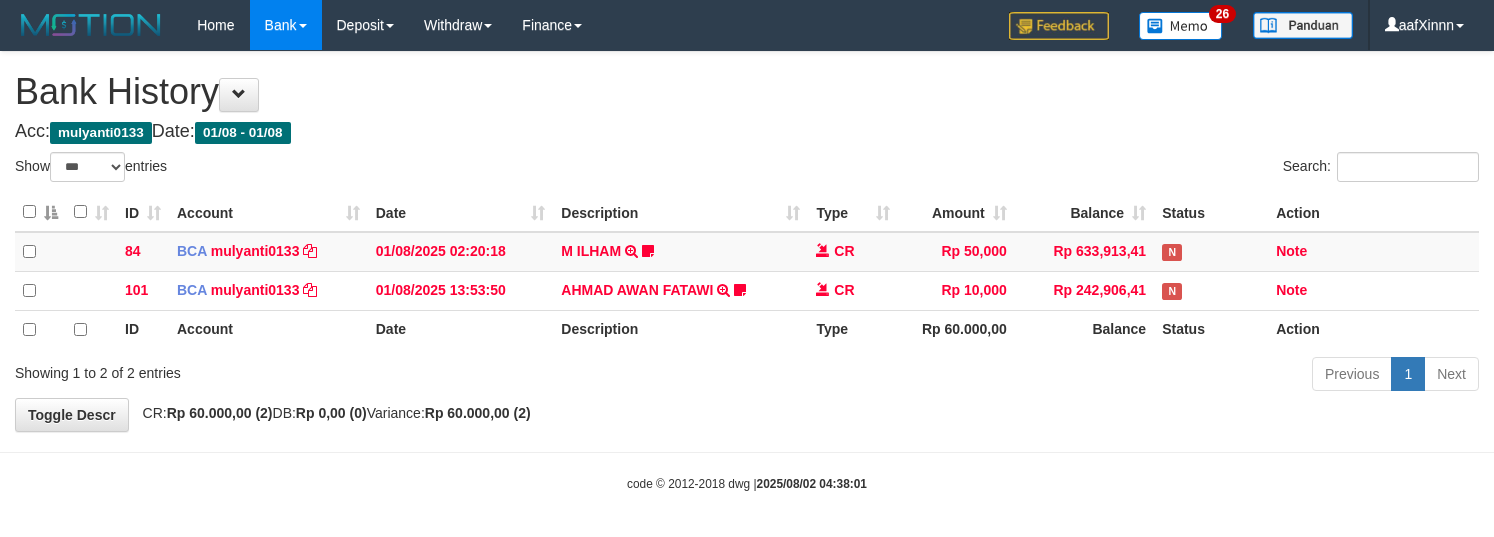 select on "***" 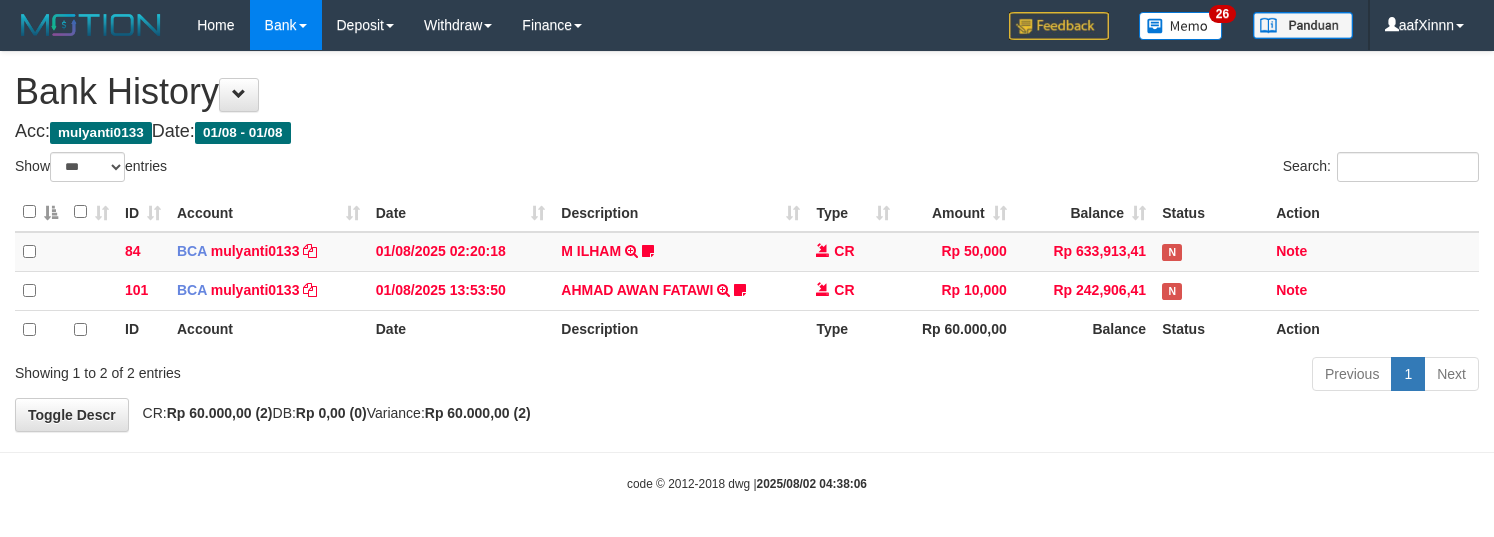 select on "***" 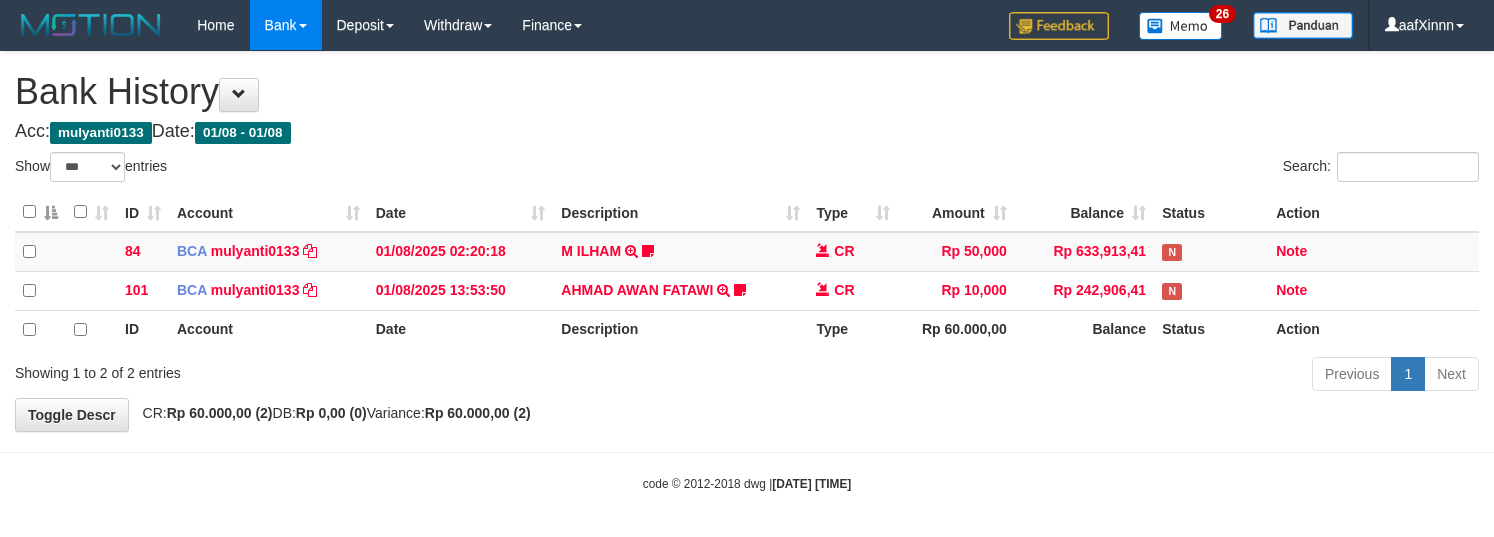 select on "***" 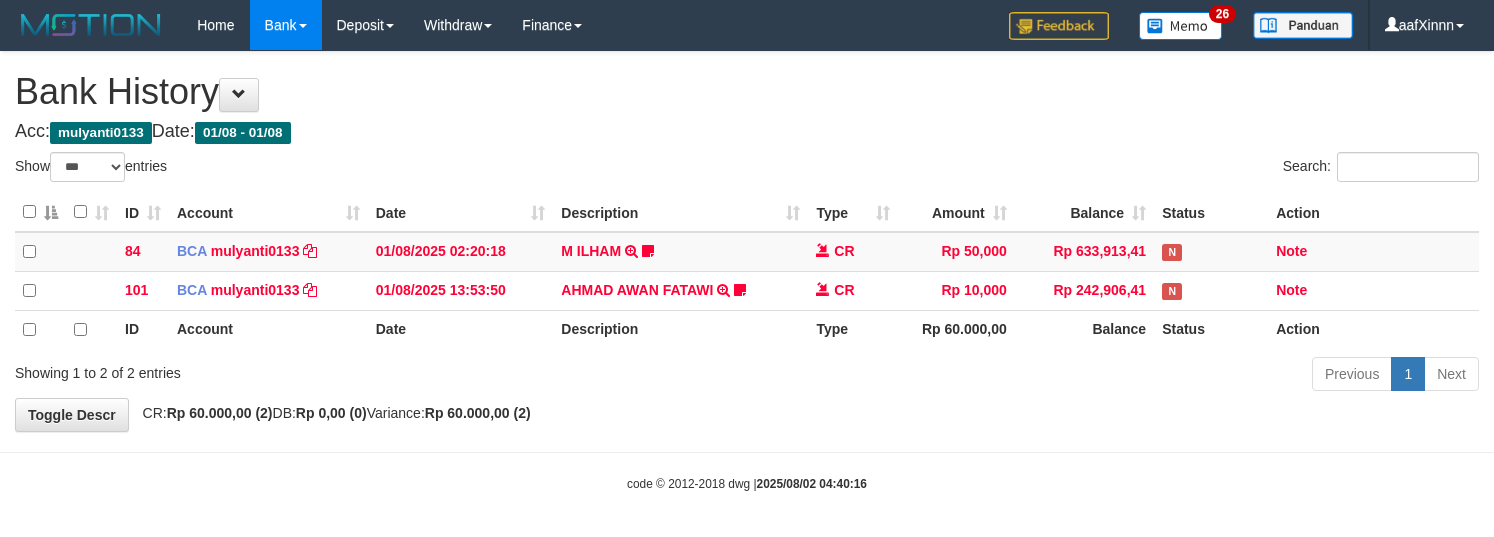 select on "***" 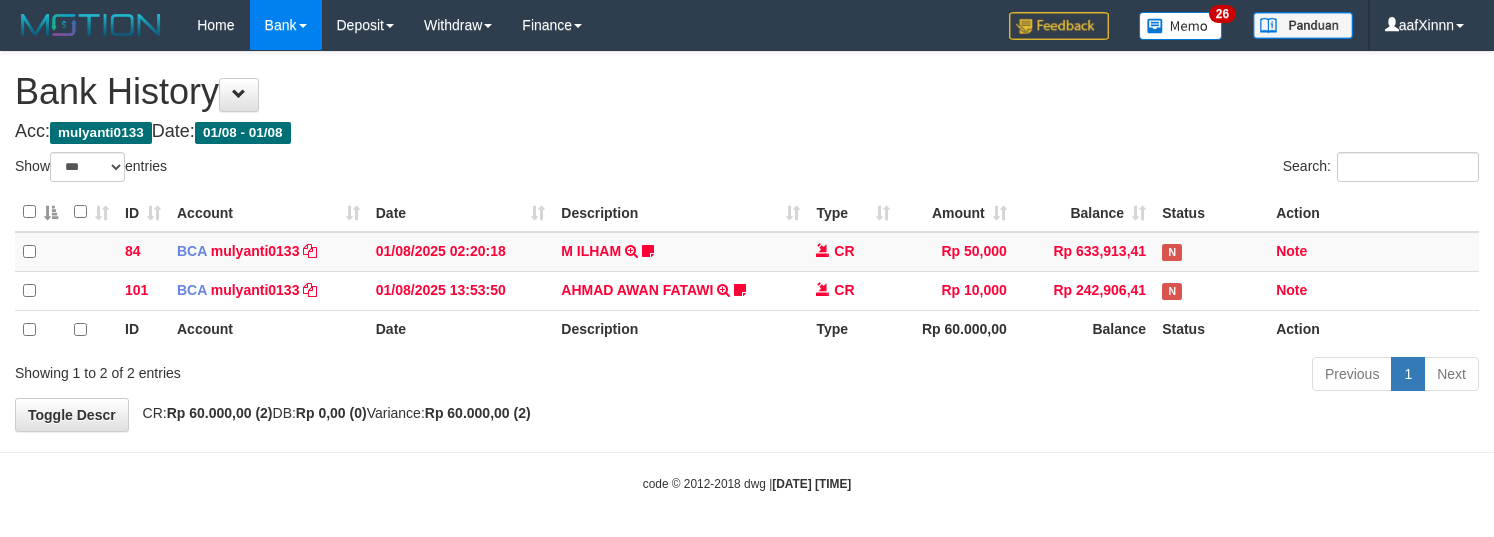 select on "***" 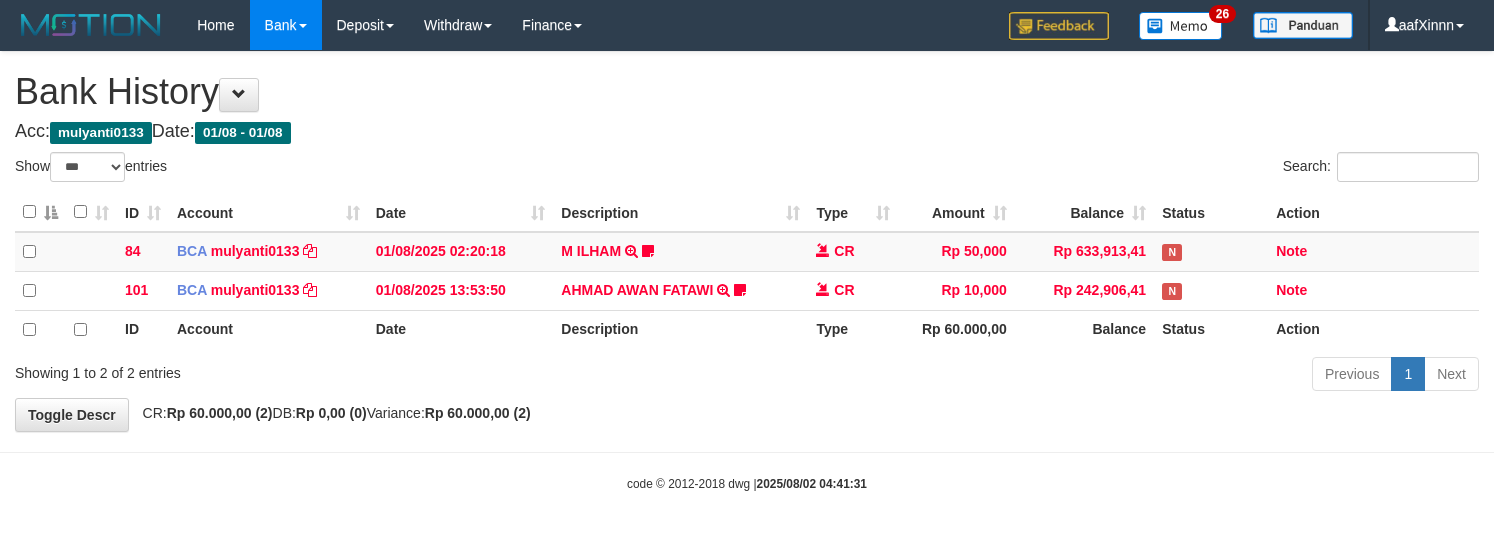 select on "***" 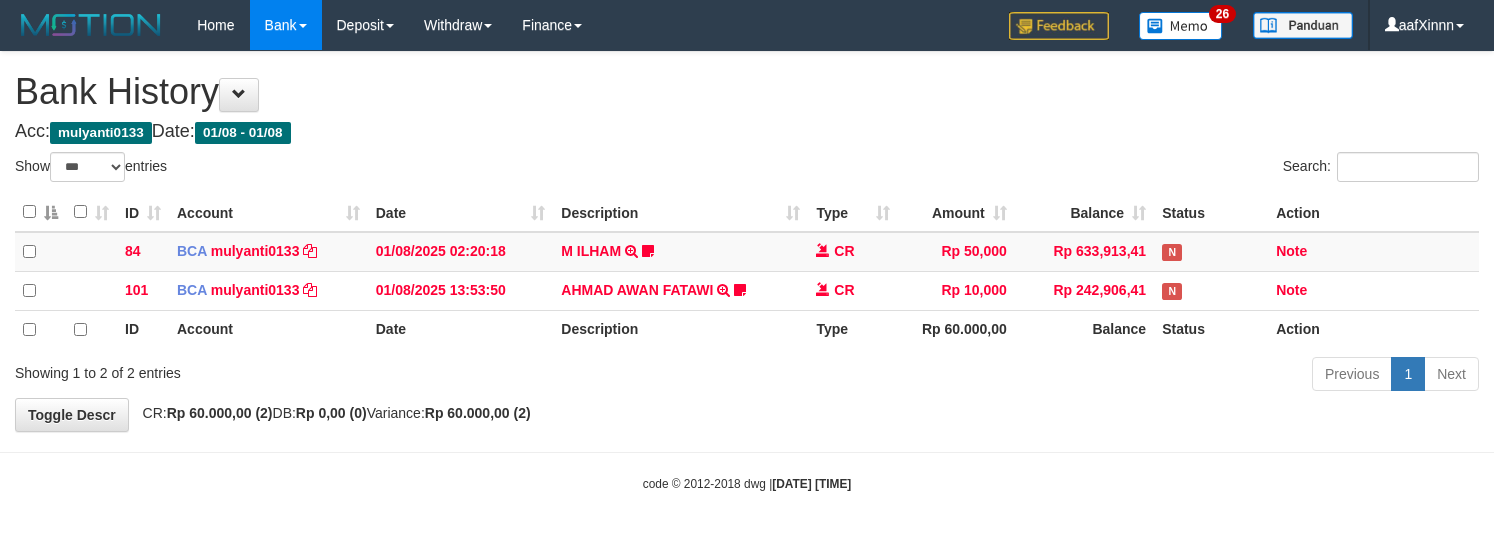 select on "***" 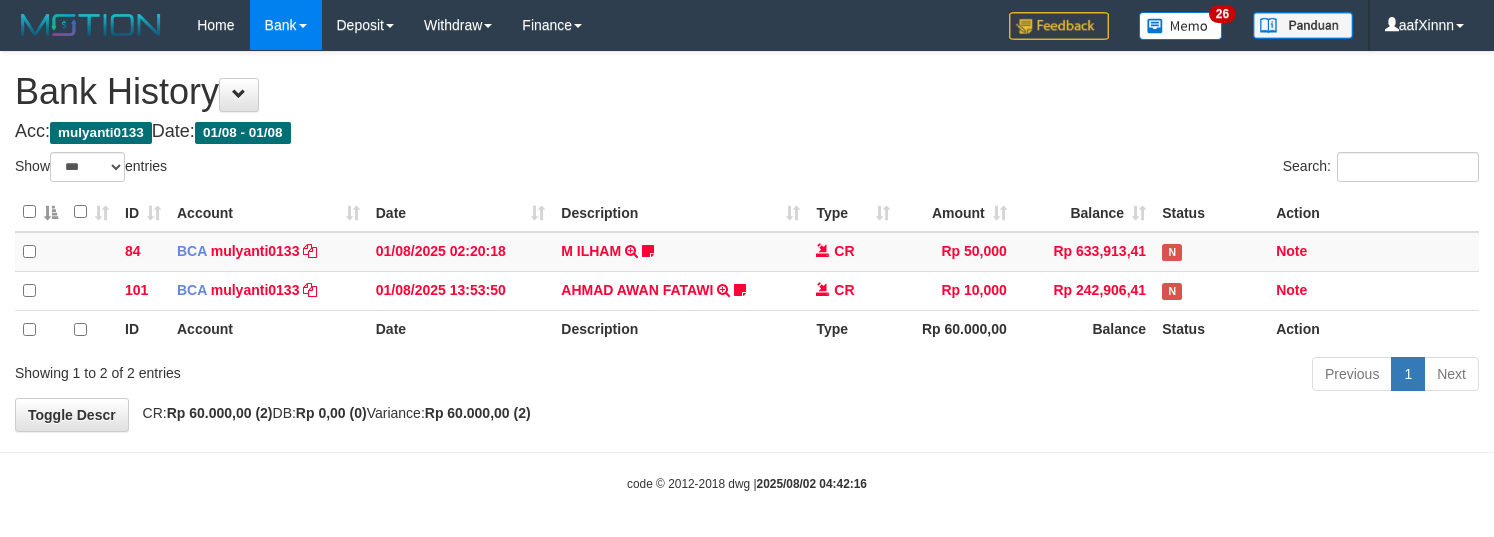 select on "***" 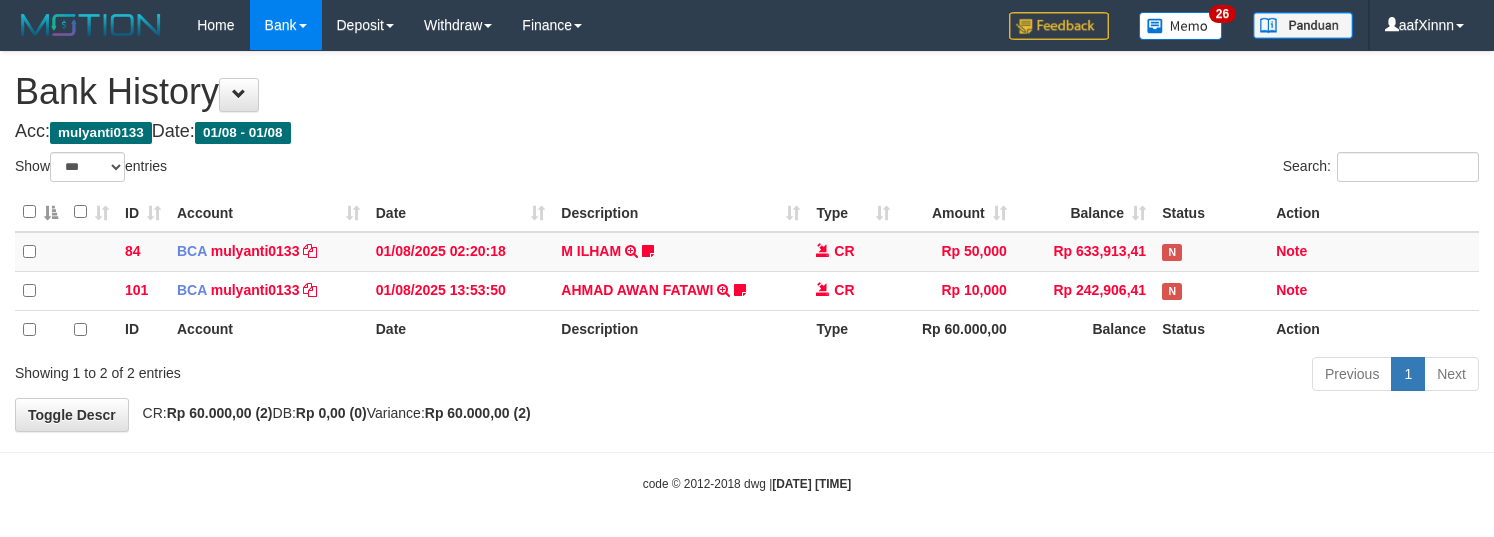 select on "***" 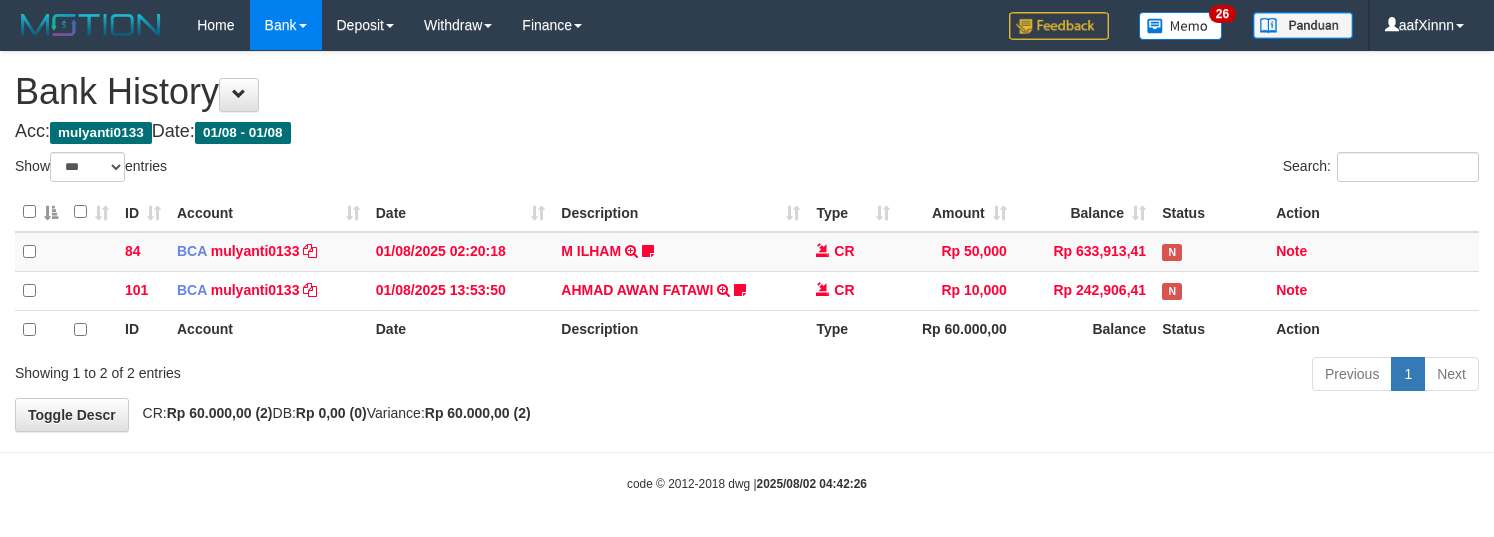 select on "***" 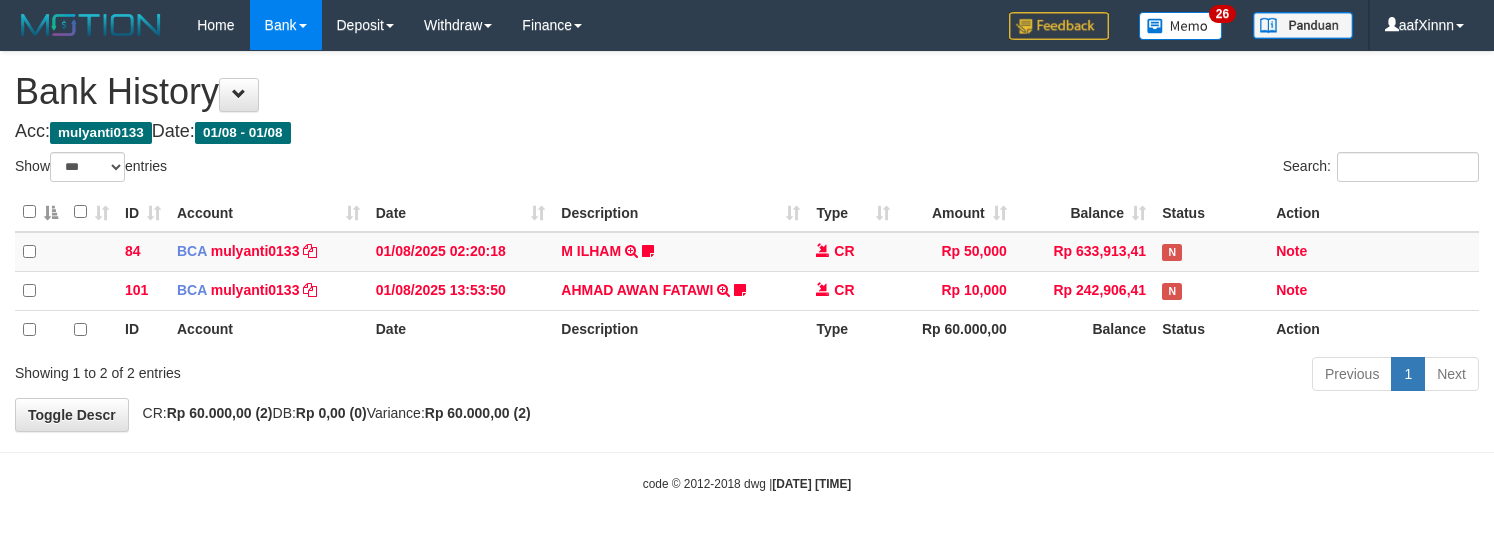 select on "***" 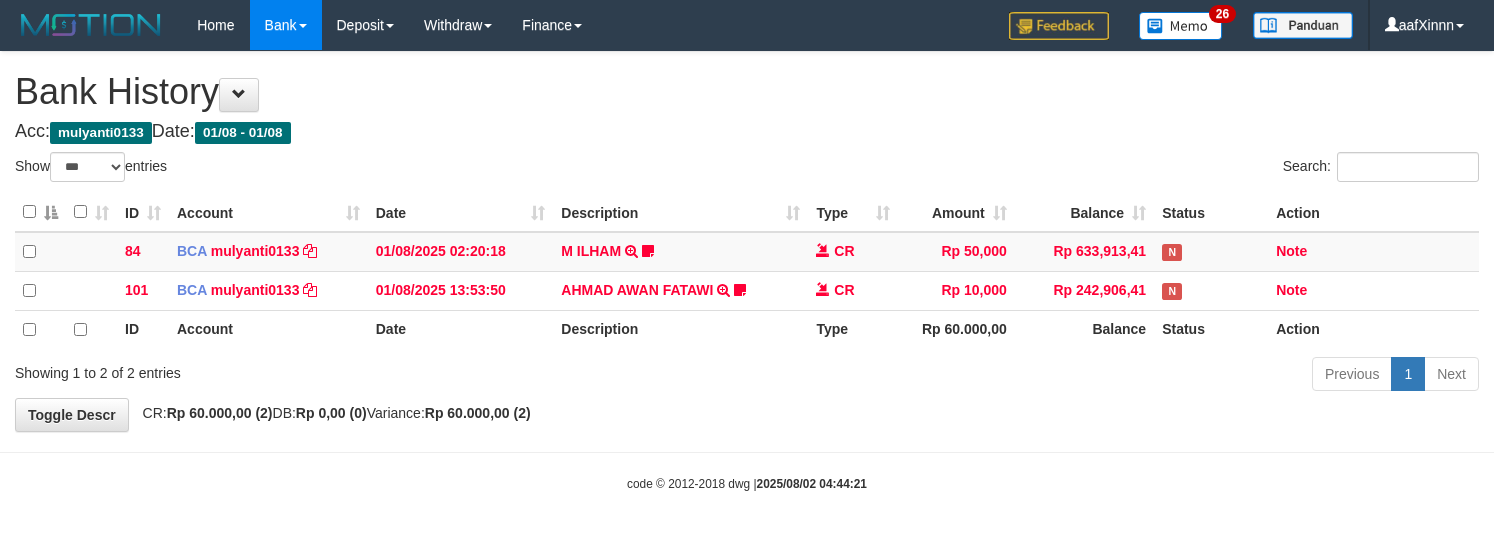 select on "***" 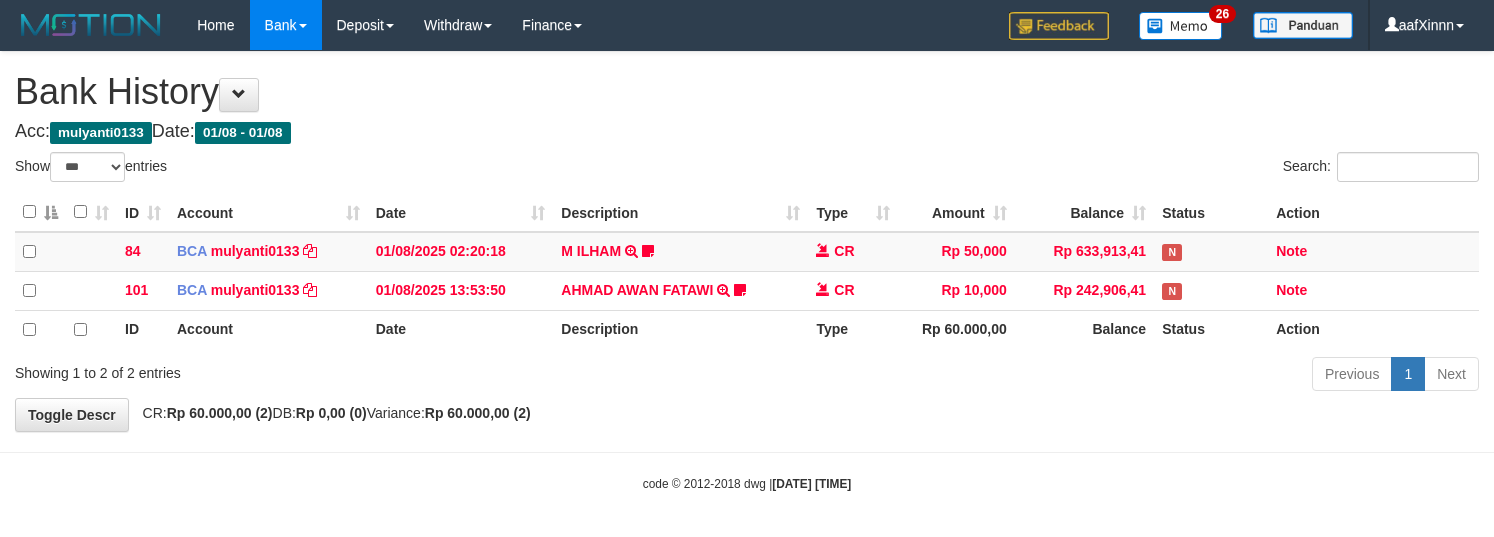 select on "***" 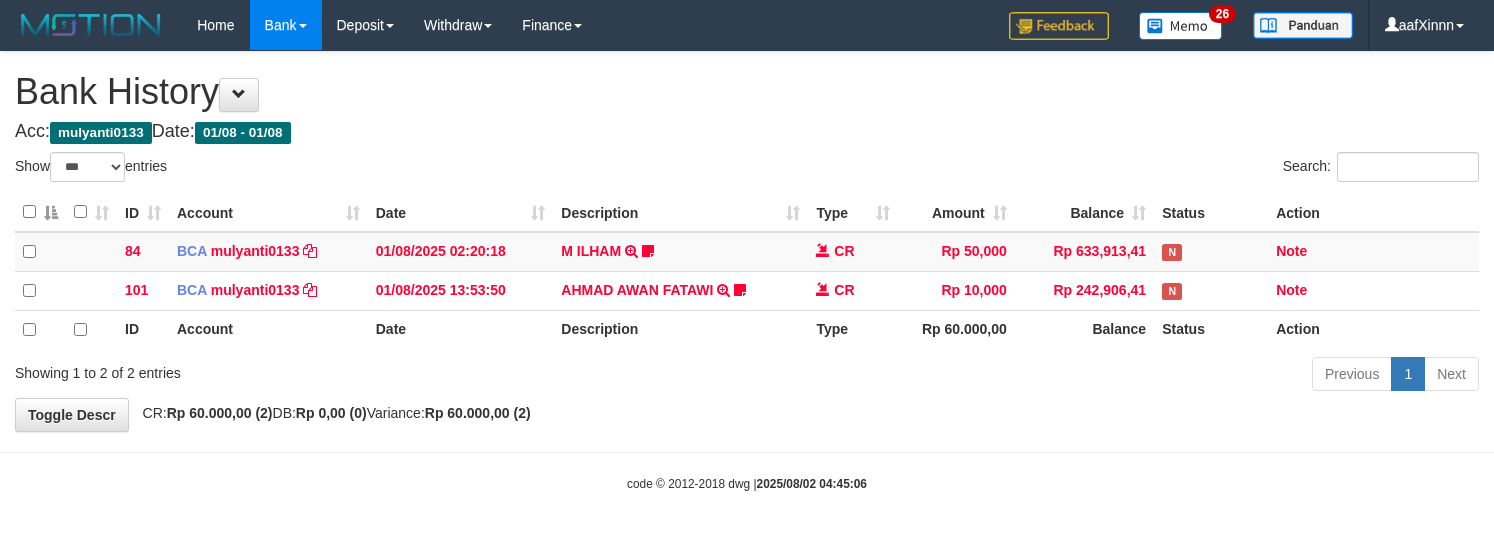select on "***" 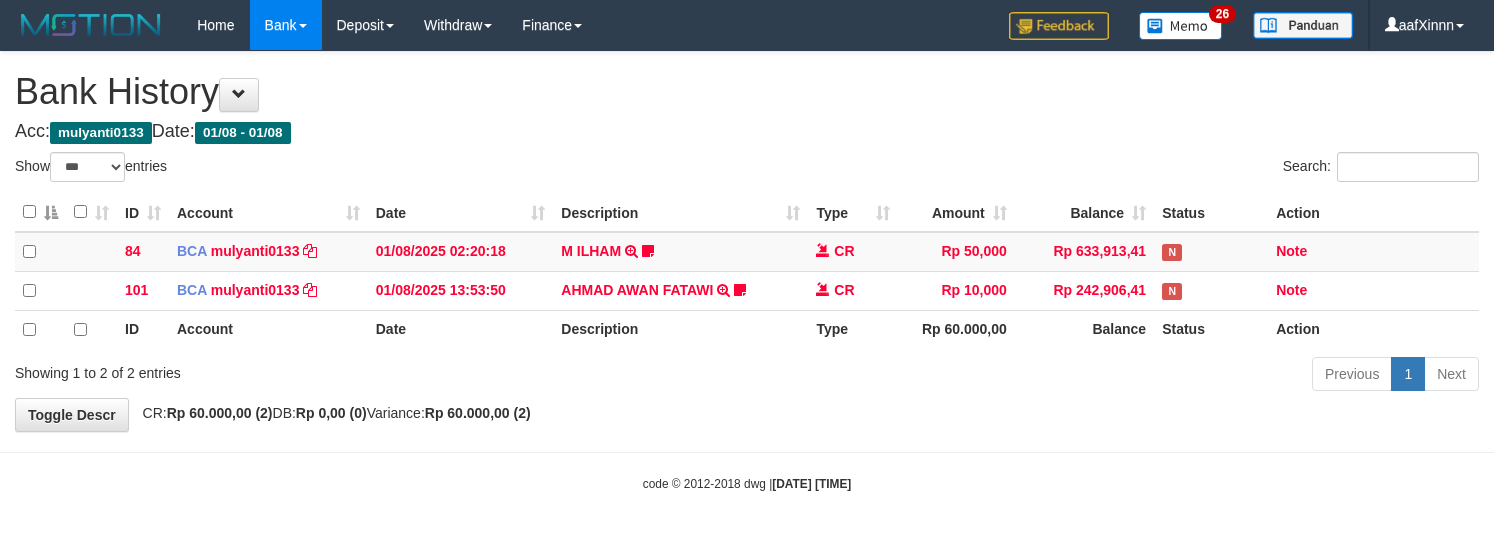 select on "***" 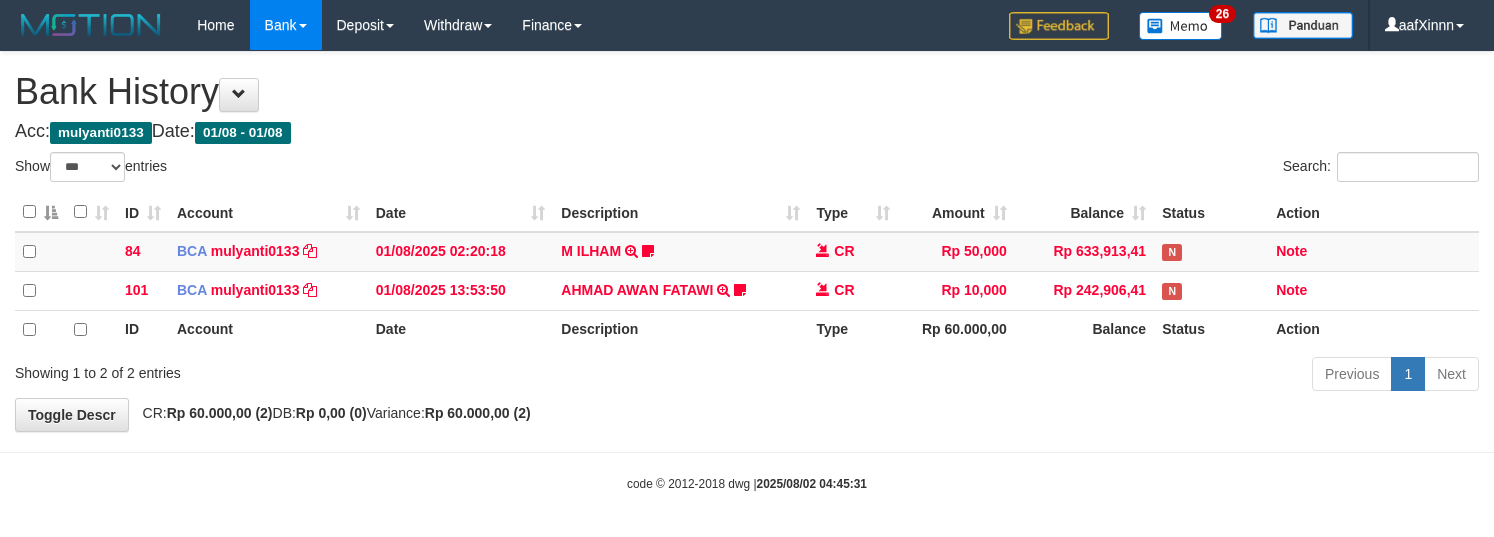 select on "***" 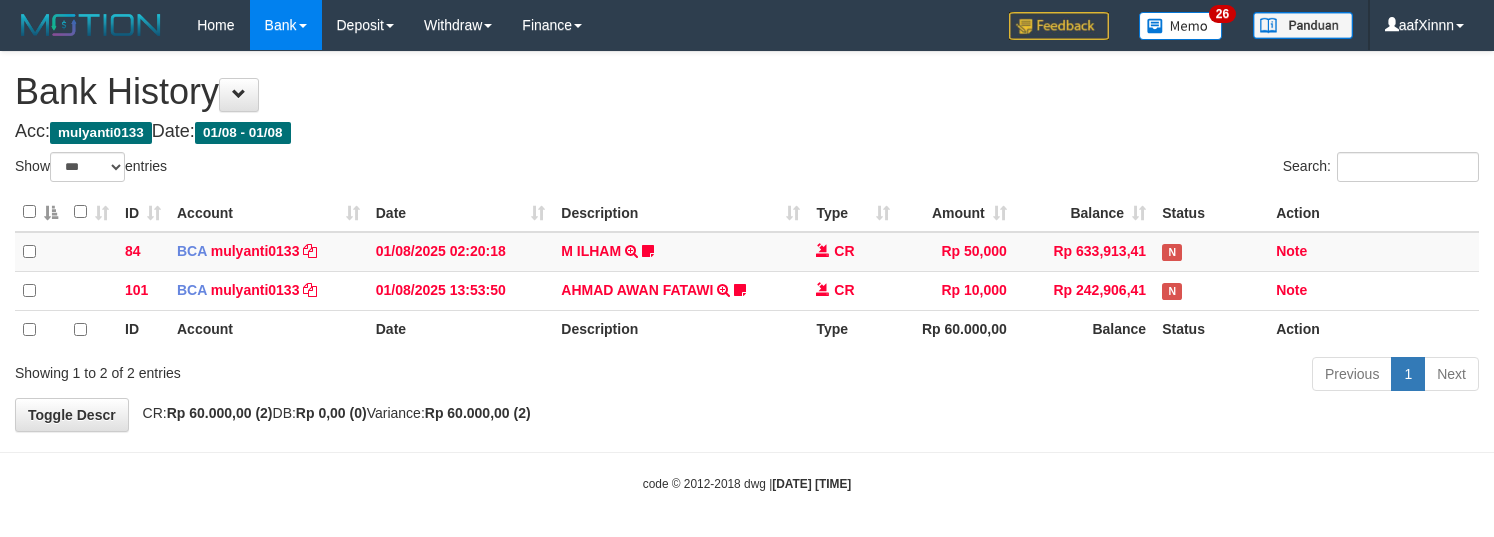 select on "***" 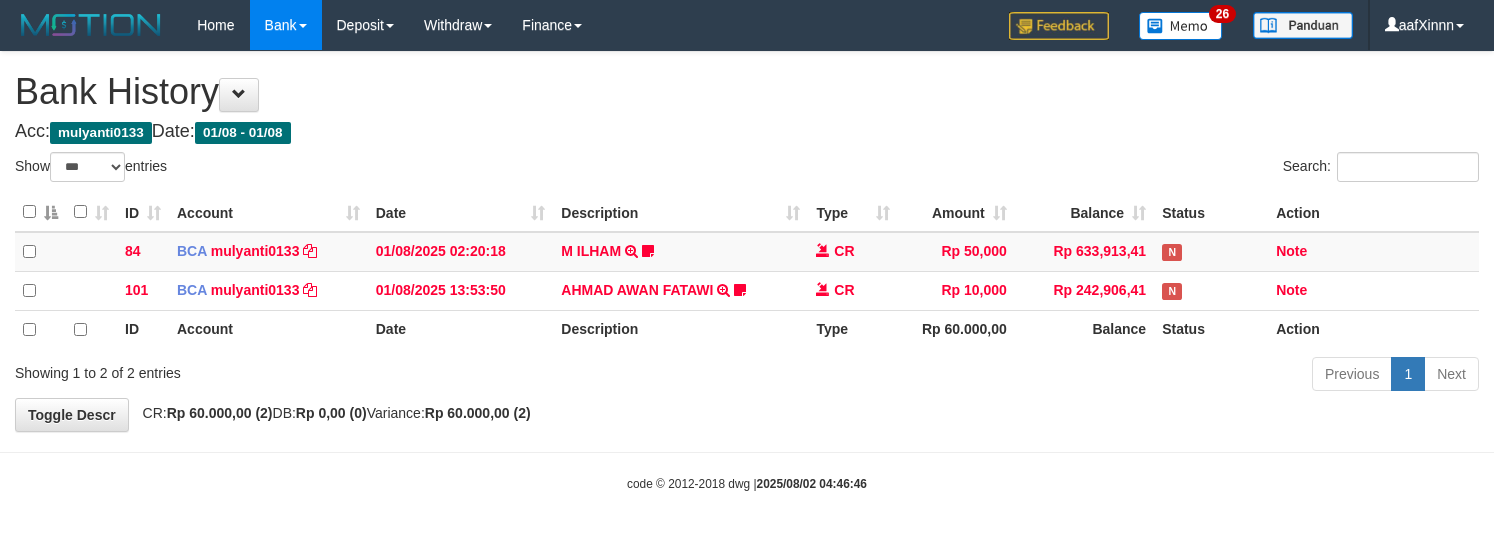 select on "***" 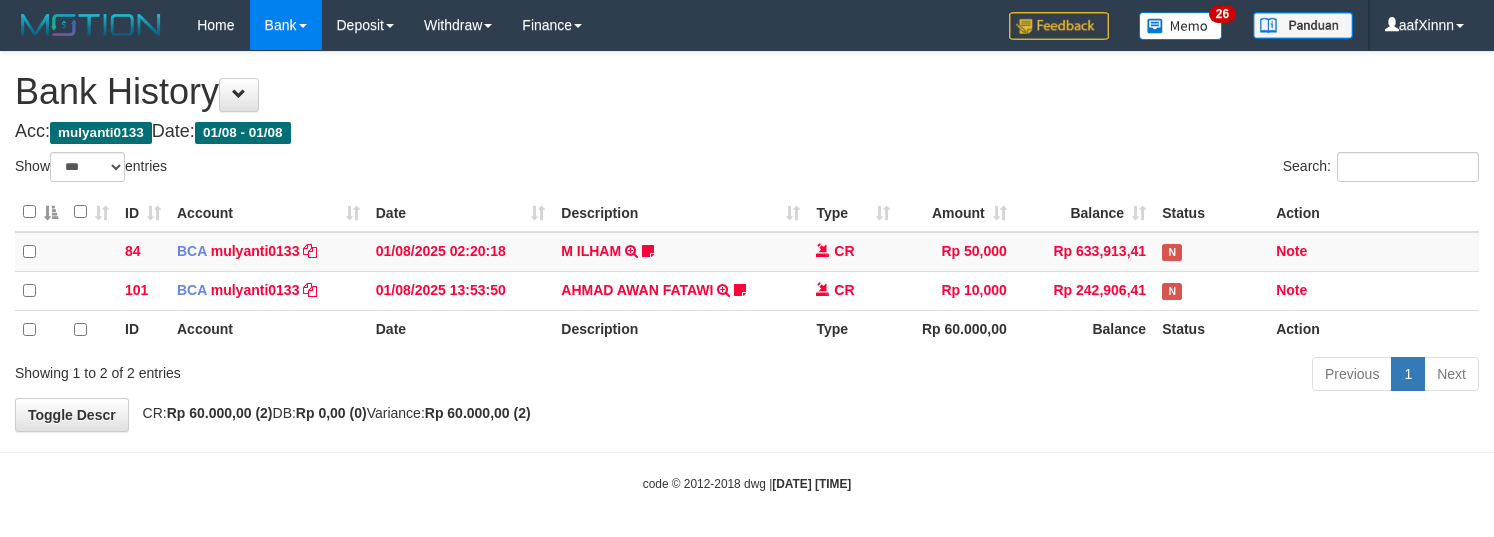 select on "***" 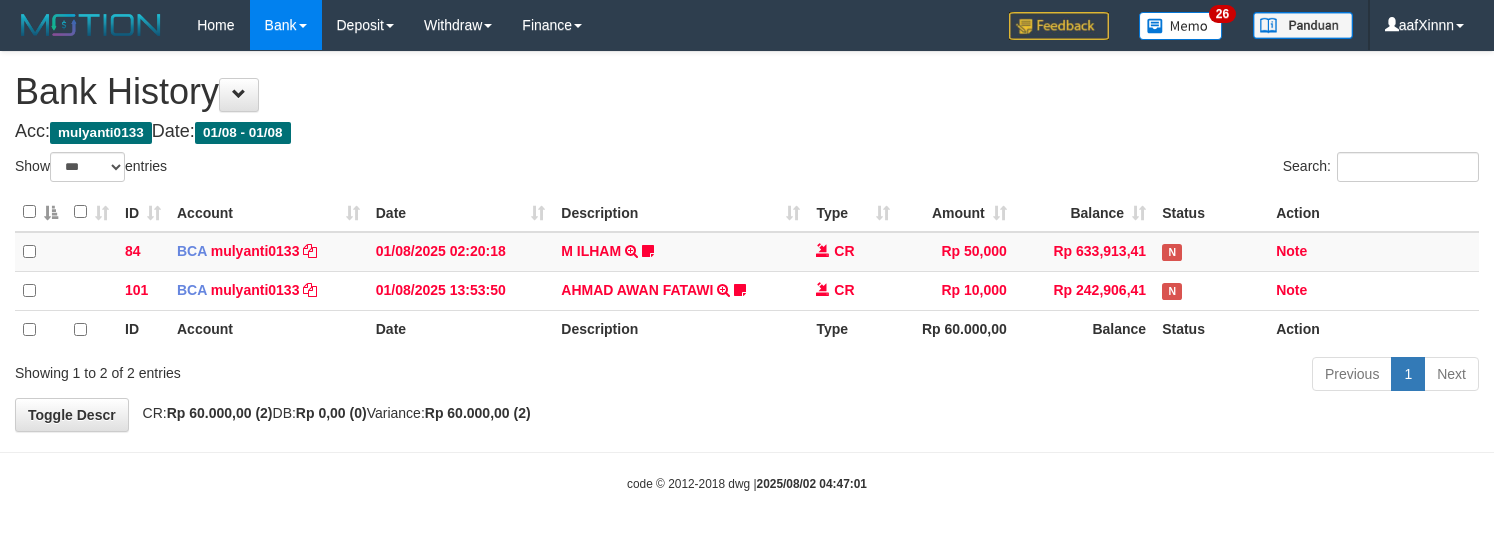 select on "***" 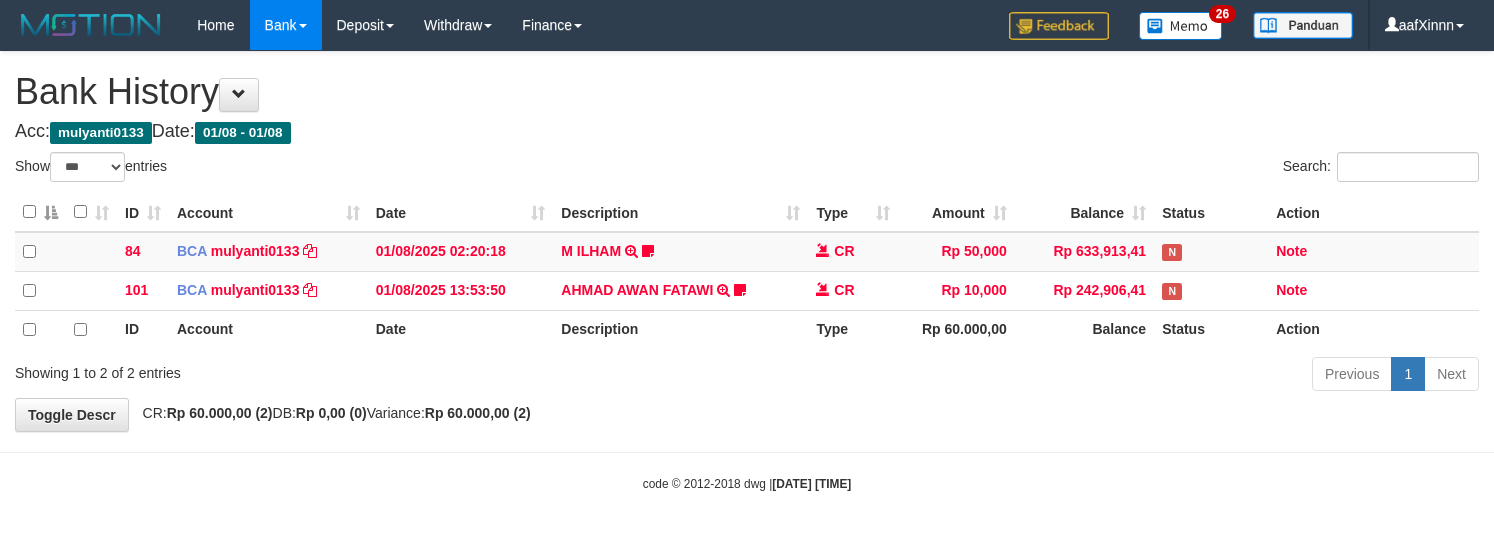 select on "***" 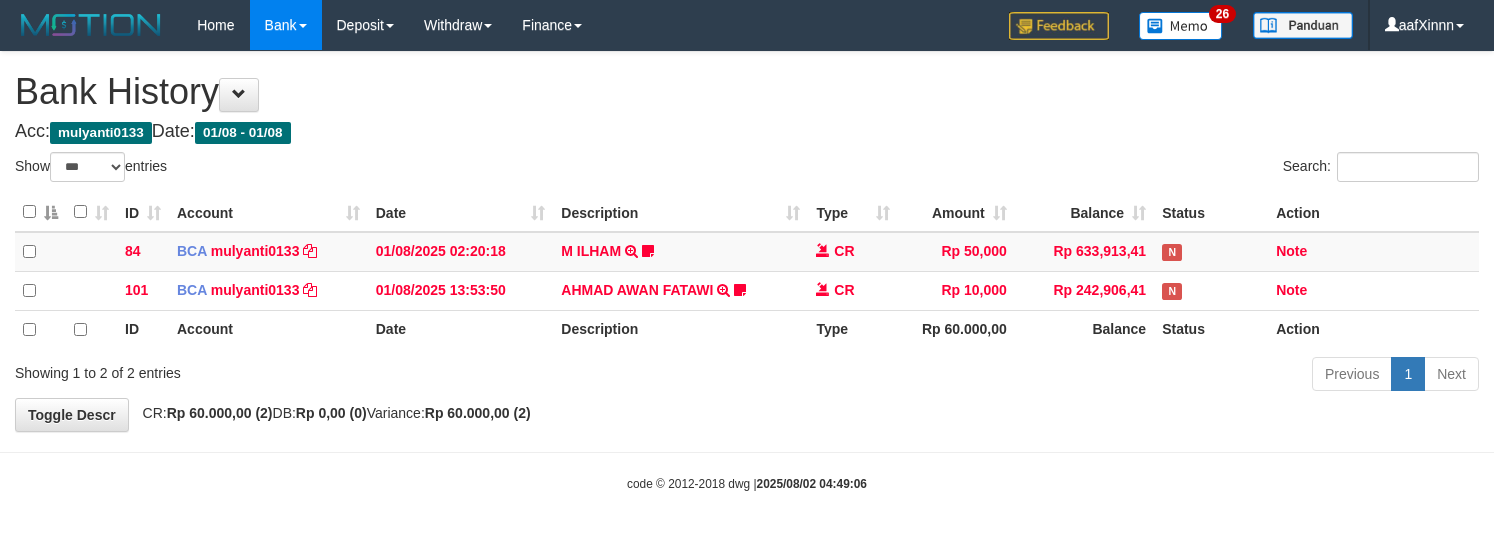 select on "***" 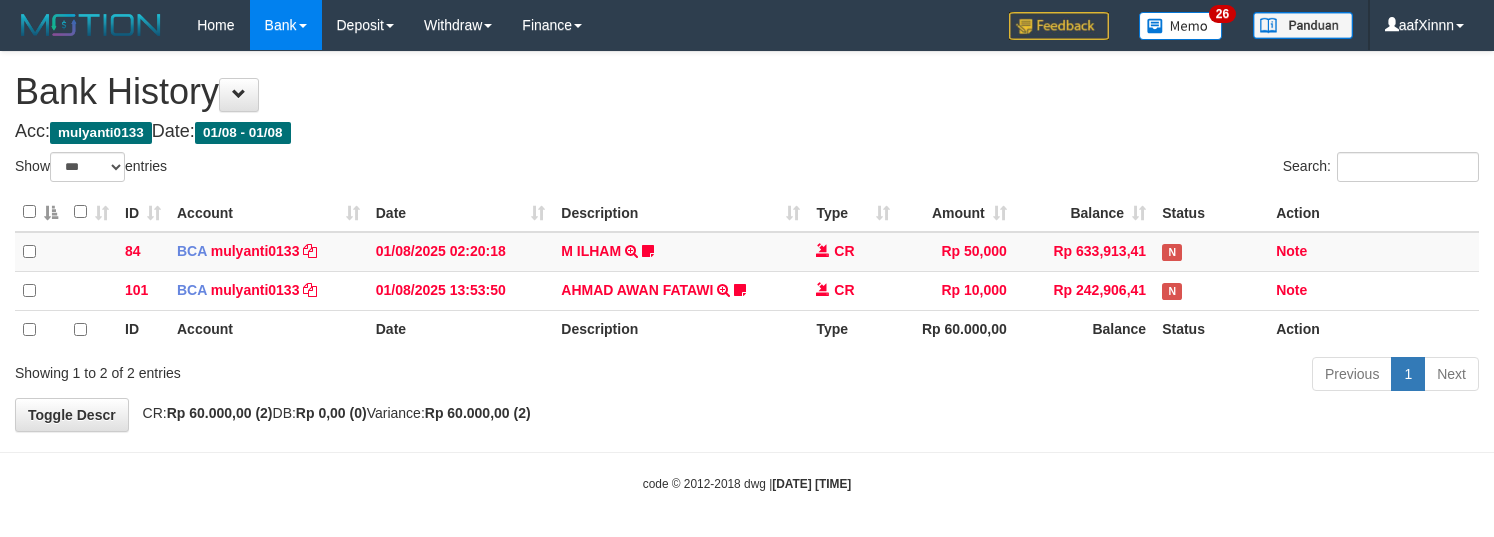 select on "***" 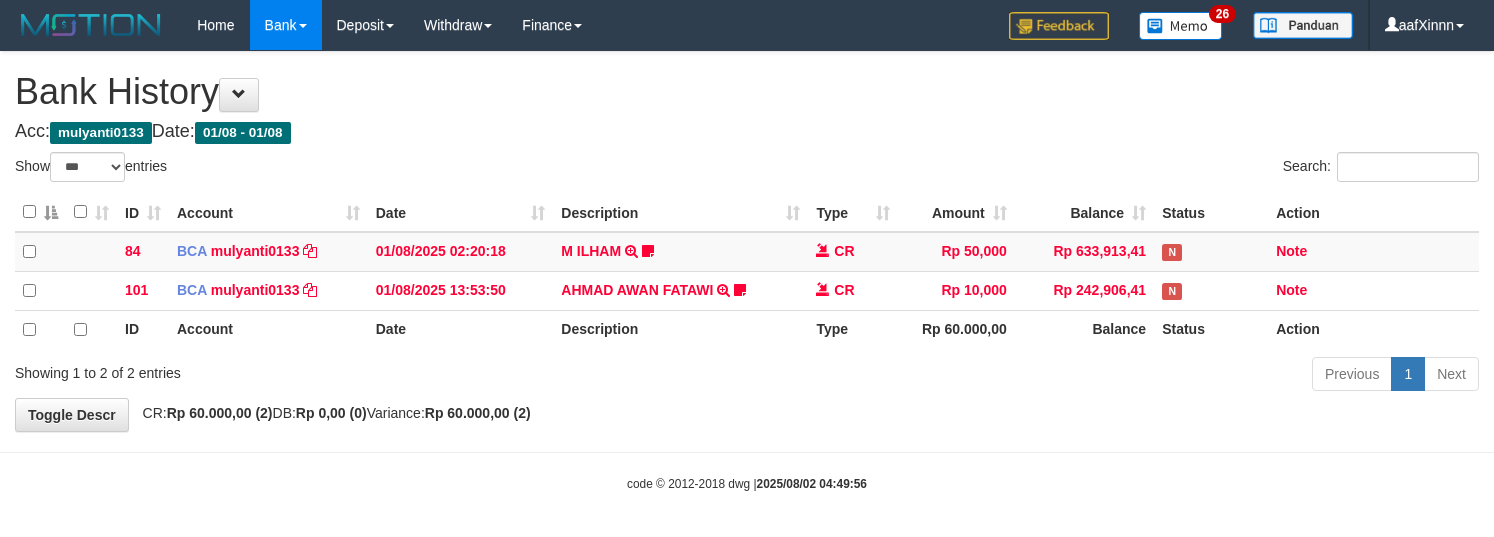 select on "***" 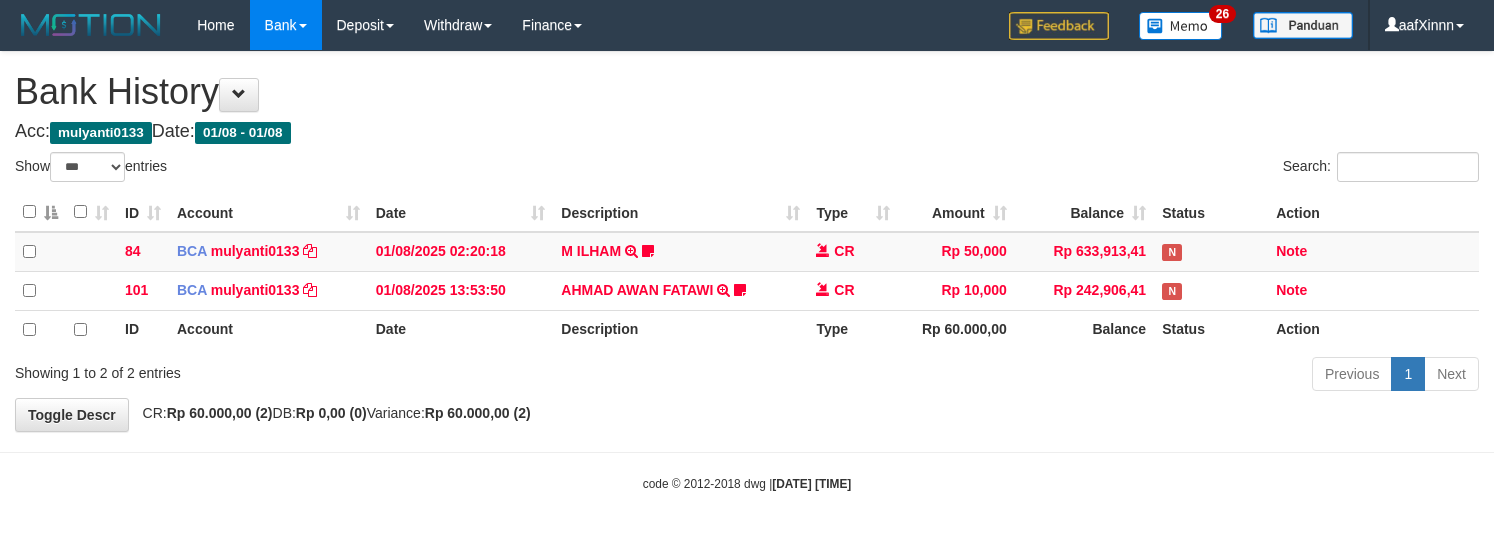 select on "***" 